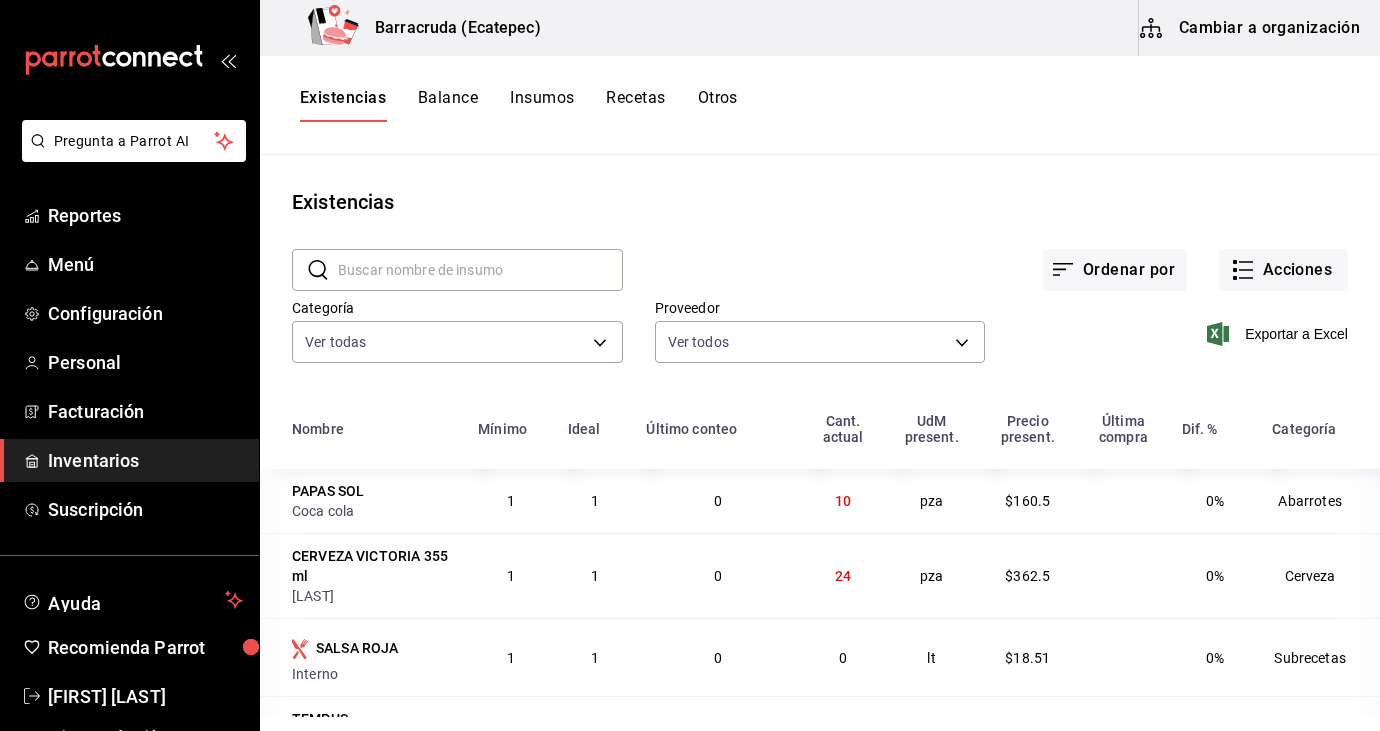 scroll, scrollTop: 0, scrollLeft: 0, axis: both 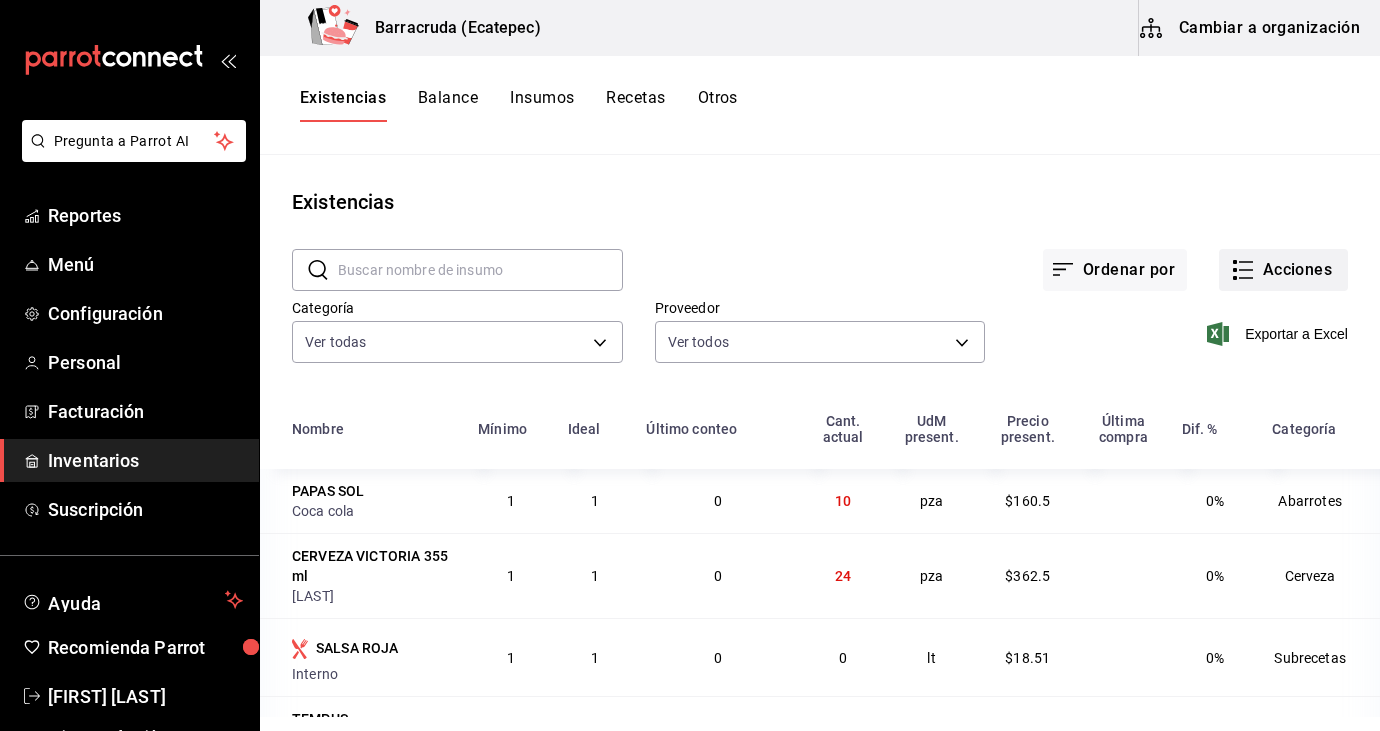 click on "Acciones" at bounding box center (1283, 270) 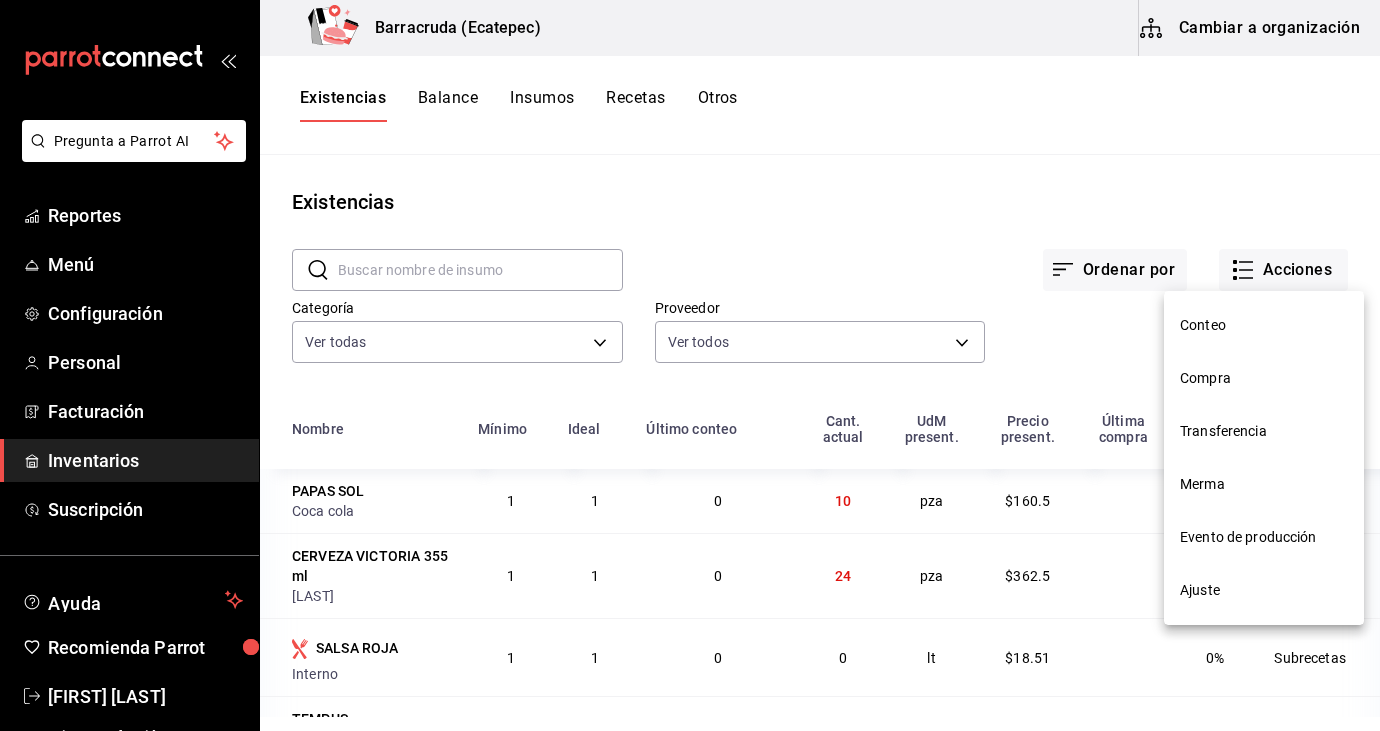 click on "Compra" at bounding box center [1264, 378] 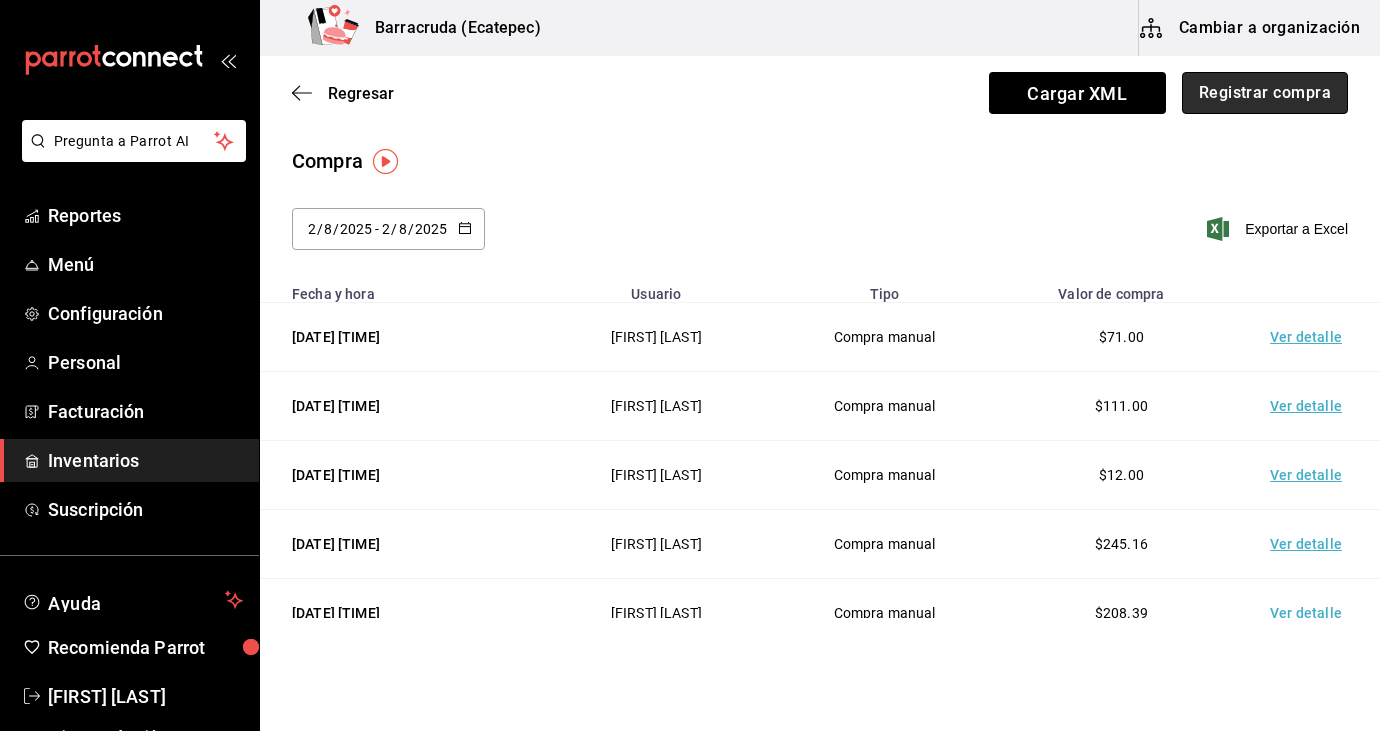 click on "Registrar compra" at bounding box center [1265, 93] 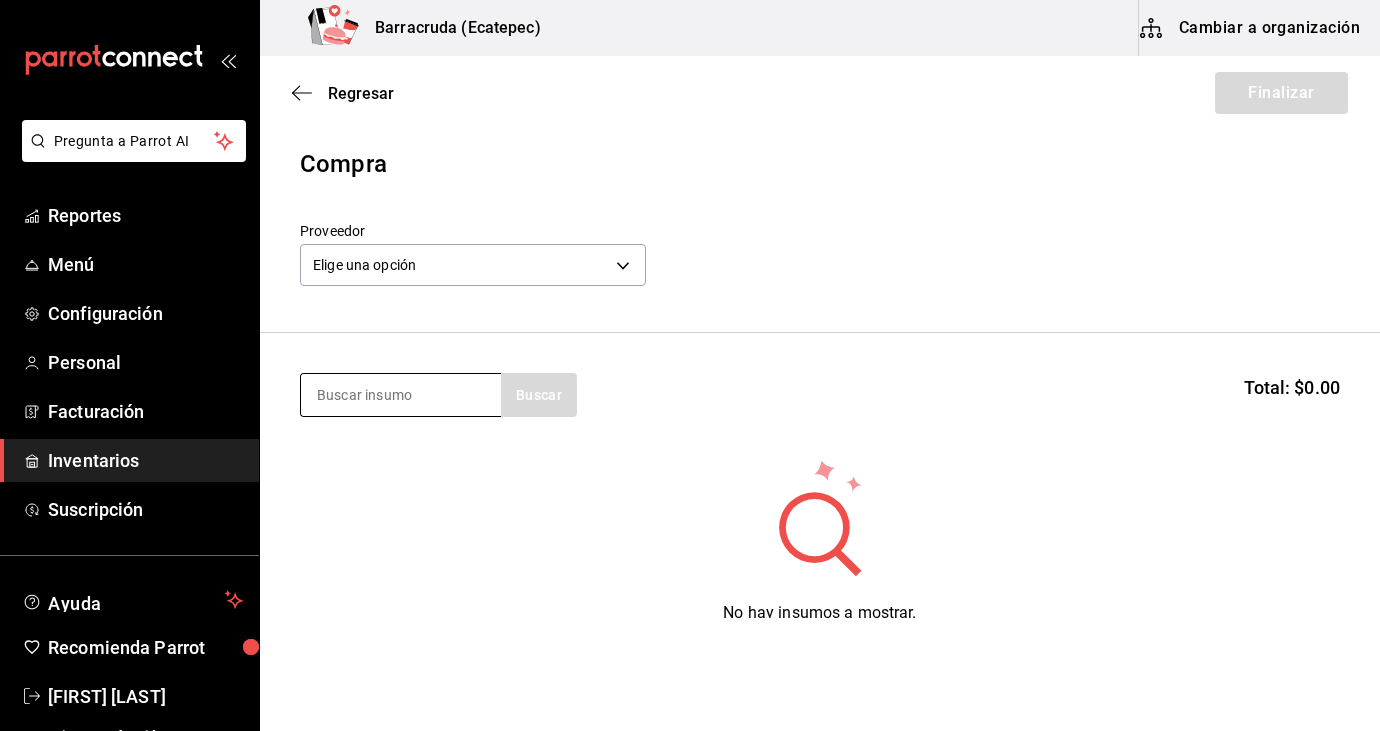 click at bounding box center [401, 395] 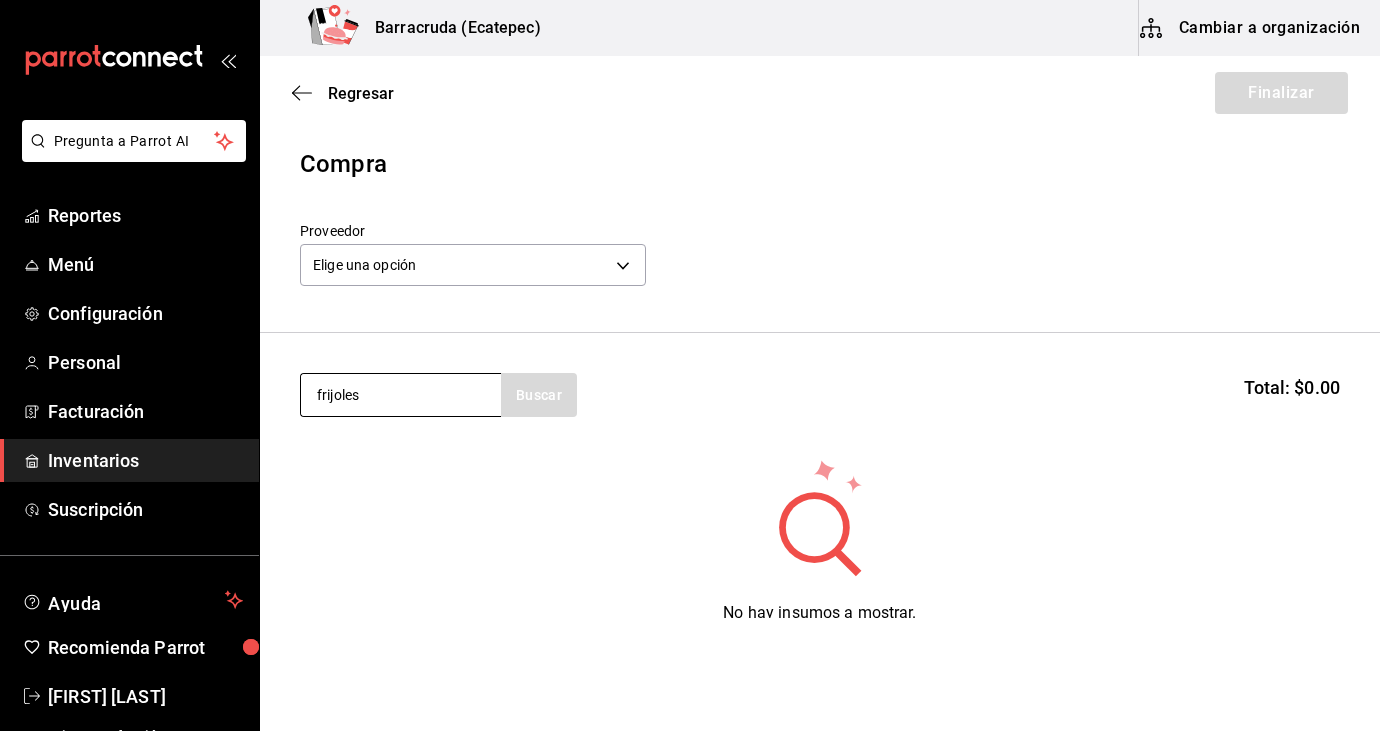 type on "frijoles" 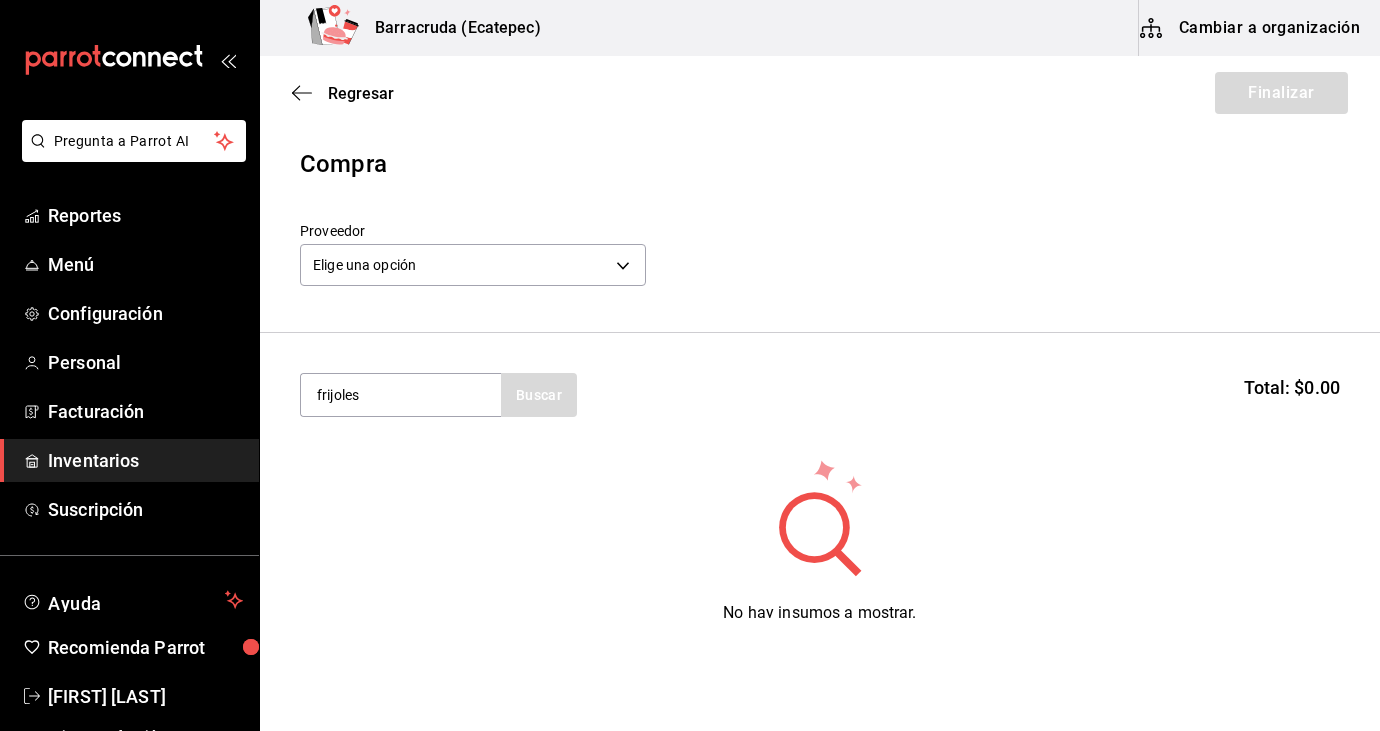 click on "frijoles Buscar" at bounding box center (438, 395) 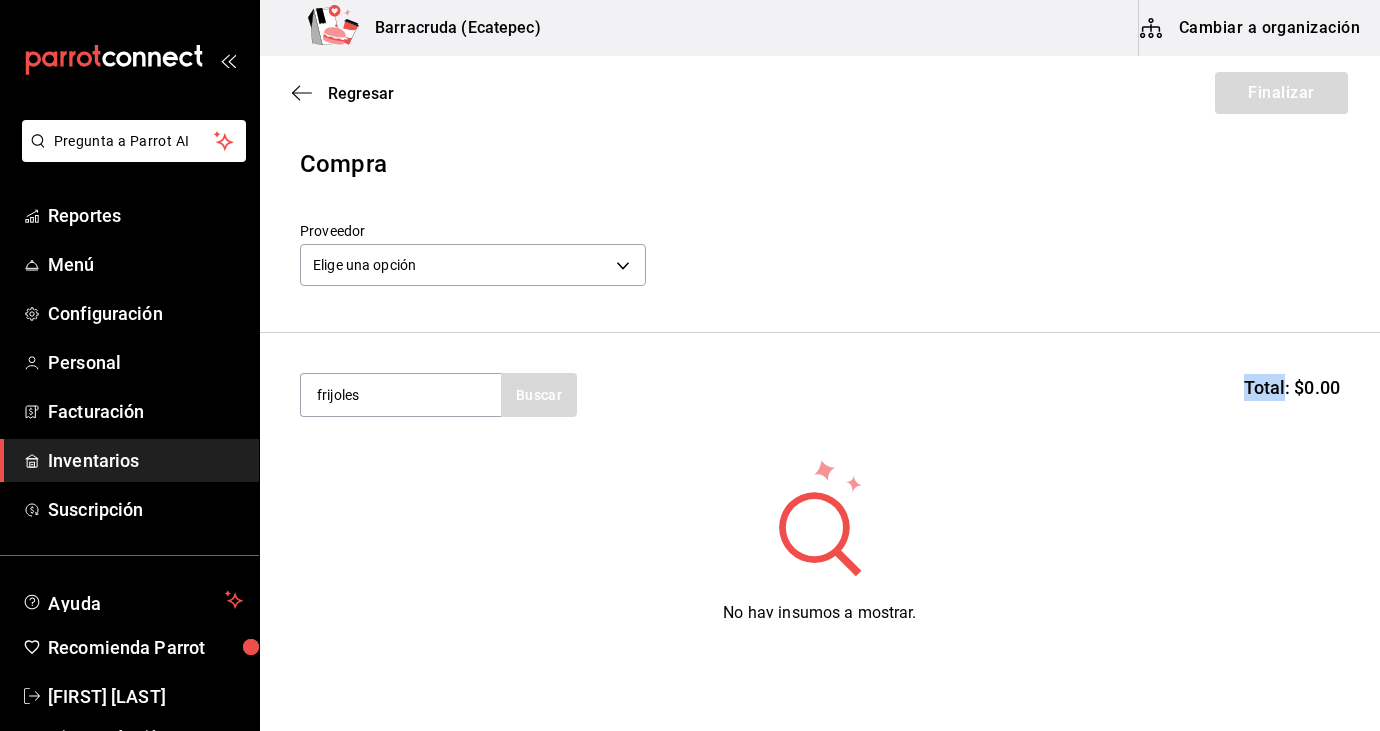 click on "frijoles Buscar" at bounding box center (438, 395) 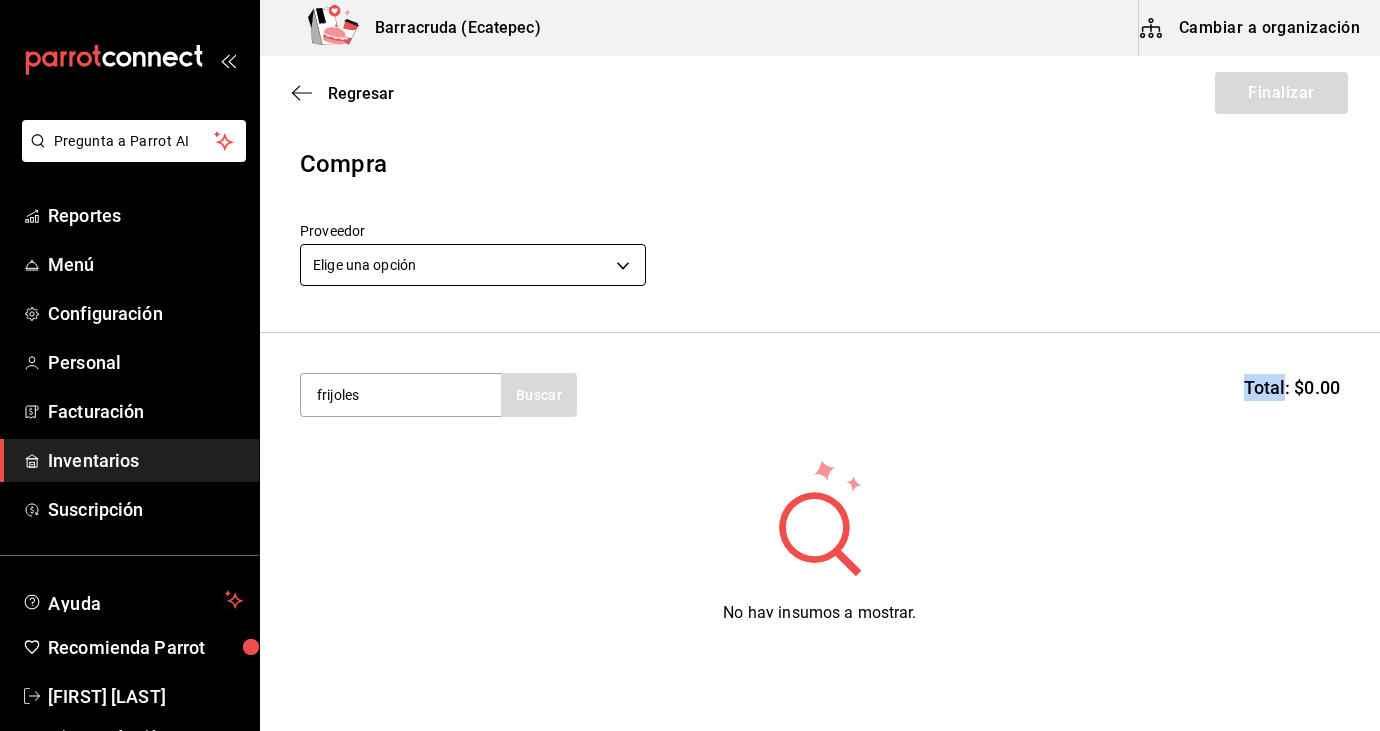 click on "Pregunta a Parrot AI Reportes   Menú   Configuración   Personal   Facturación   Inventarios   Suscripción   Ayuda Recomienda Parrot   [FIRST] [LAST]   Sugerir nueva función   Barracruda (Ecatepec) Cambiar a organización Regresar Finalizar Compra Proveedor Elige una opción default frijoles Buscar Total: $0.00 No hay insumos a mostrar. Busca un insumo para agregarlo a la lista GANA 1 MES GRATIS EN TU SUSCRIPCIÓN AQUÍ ¿Recuerdas cómo empezó tu restaurante?
Hoy puedes ayudar a un colega a tener el mismo cambio que tú viviste.
Recomienda Parrot directamente desde tu Portal Administrador.
Es fácil y rápido.
🎁 Por cada restaurante que se una, ganas 1 mes gratis. Ver video tutorial Ir a video Pregunta a Parrot AI Reportes   Menú   Configuración   Personal   Facturación   Inventarios   Suscripción   Ayuda Recomienda Parrot   [FIRST] [LAST]   Sugerir nueva función   Editar Eliminar Visitar centro de ayuda (81) 2046 6363 soporte@parrotsoftware.io (81) 2046 6363" at bounding box center [690, 309] 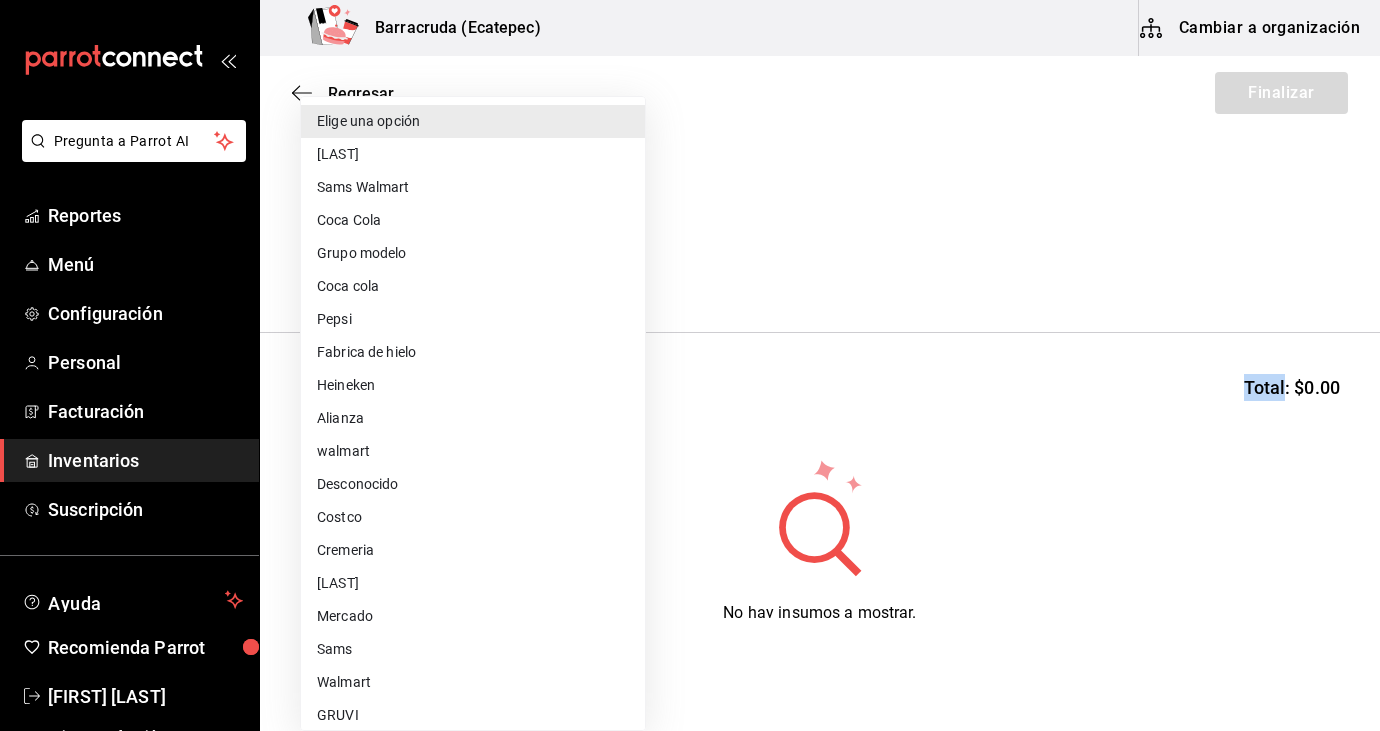 click on "Sams Walmart" at bounding box center (473, 187) 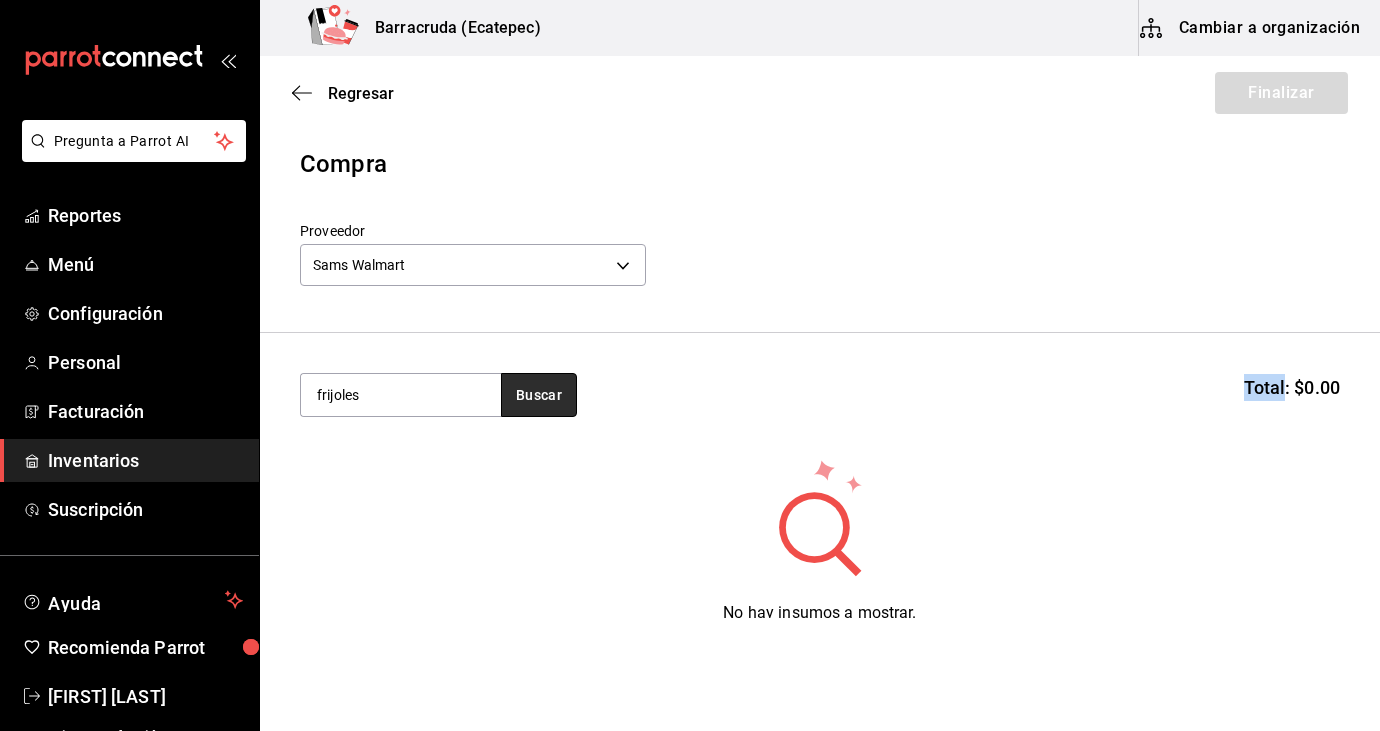 click on "Buscar" at bounding box center (539, 395) 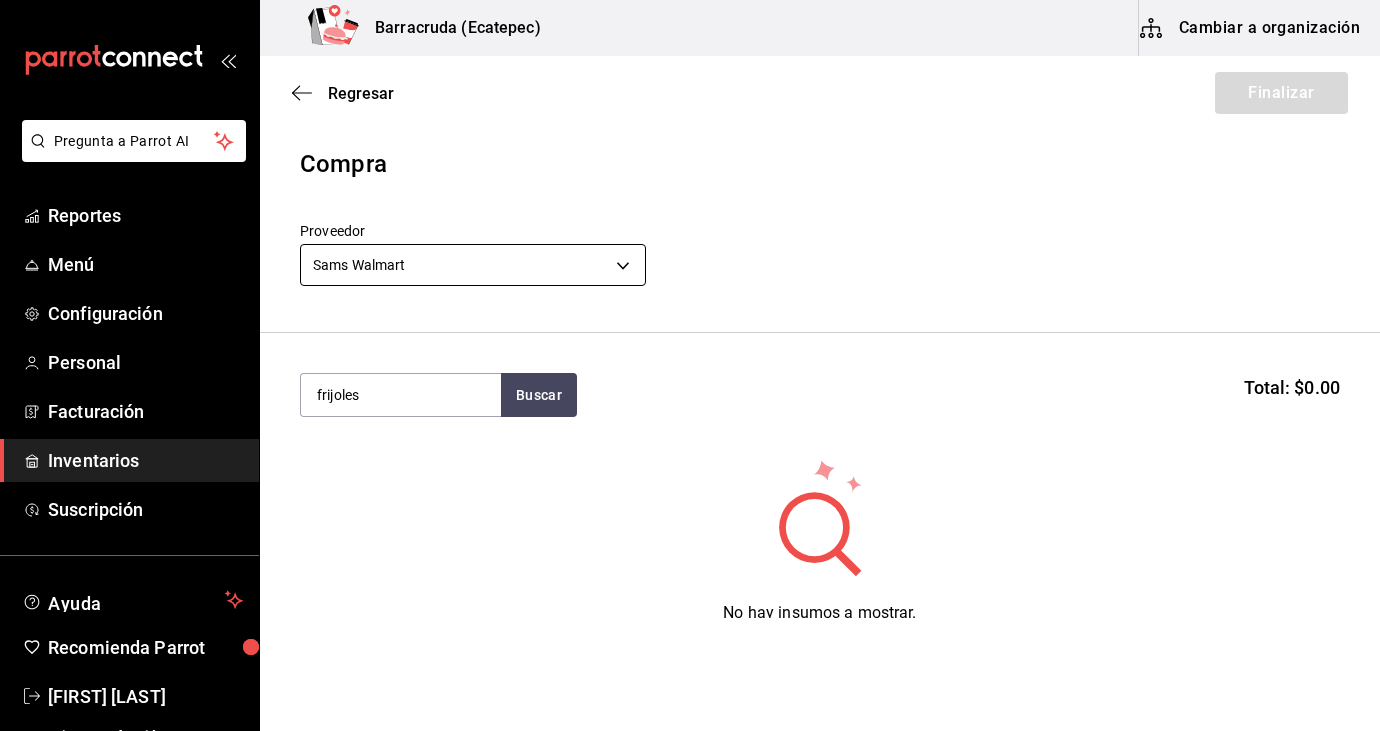click on "Pregunta a Parrot AI Reportes   Menú   Configuración   Personal   Facturación   Inventarios   Suscripción   Ayuda Recomienda Parrot   [FIRST] [LAST]   Sugerir nueva función   Barracruda (Ecatepec) Cambiar a organización Regresar Finalizar Compra Proveedor Sams Walmart [UUID] frijoles Buscar Total: $0.00 No hay insumos a mostrar. Busca un insumo para agregarlo a la lista GANA 1 MES GRATIS EN TU SUSCRIPCIÓN AQUÍ ¿Recuerdas cómo empezó tu restaurante?
Hoy puedes ayudar a un colega a tener el mismo cambio que tú viviste.
Recomienda Parrot directamente desde tu Portal Administrador.
Es fácil y rápido.
🎁 Por cada restaurante que se una, ganas 1 mes gratis. Ver video tutorial Ir a video Pregunta a Parrot AI Reportes   Menú   Configuración   Personal   Facturación   Inventarios   Suscripción   Ayuda Recomienda Parrot   [FIRST] [LAST]   Sugerir nueva función   Editar Eliminar Visitar centro de ayuda (81) 2046 6363 soporte@parrotsoftware.io Visitar centro de ayuda" at bounding box center (690, 309) 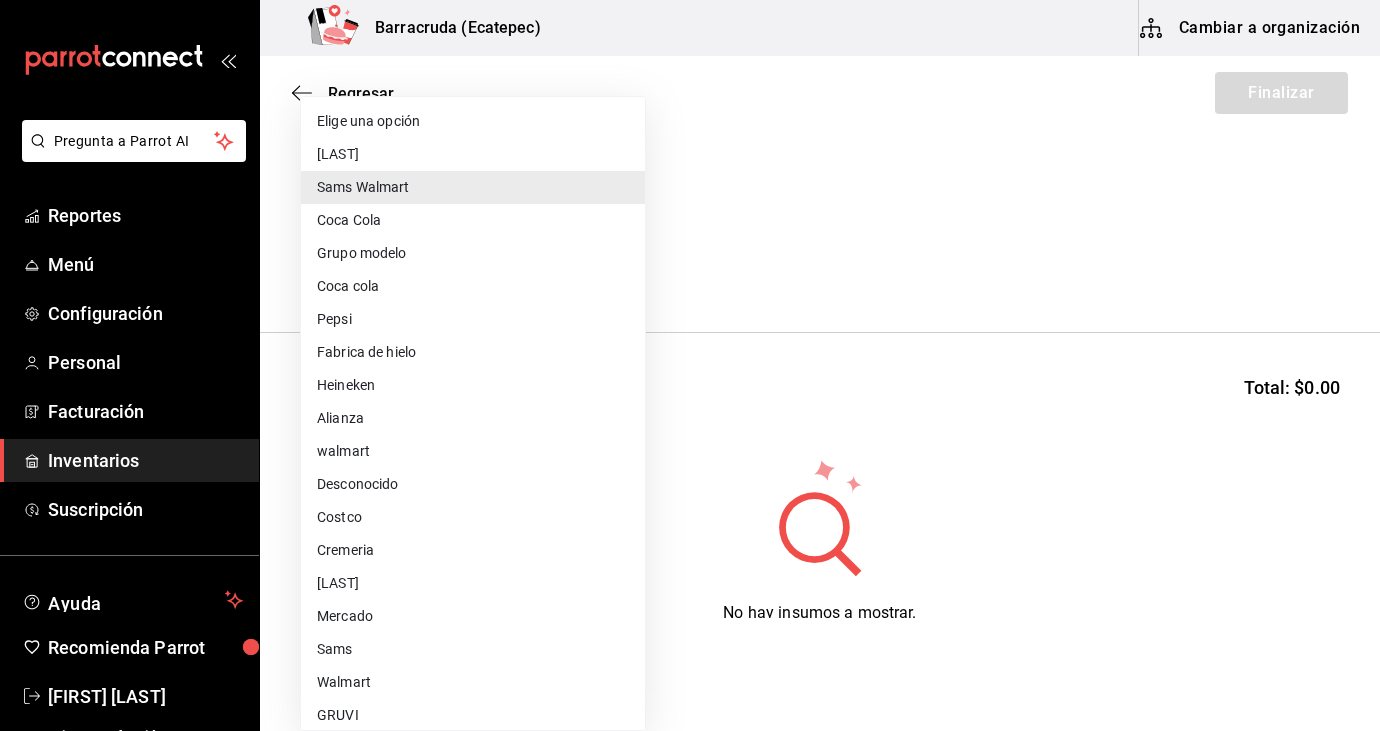 click on "[LAST]" at bounding box center (473, 154) 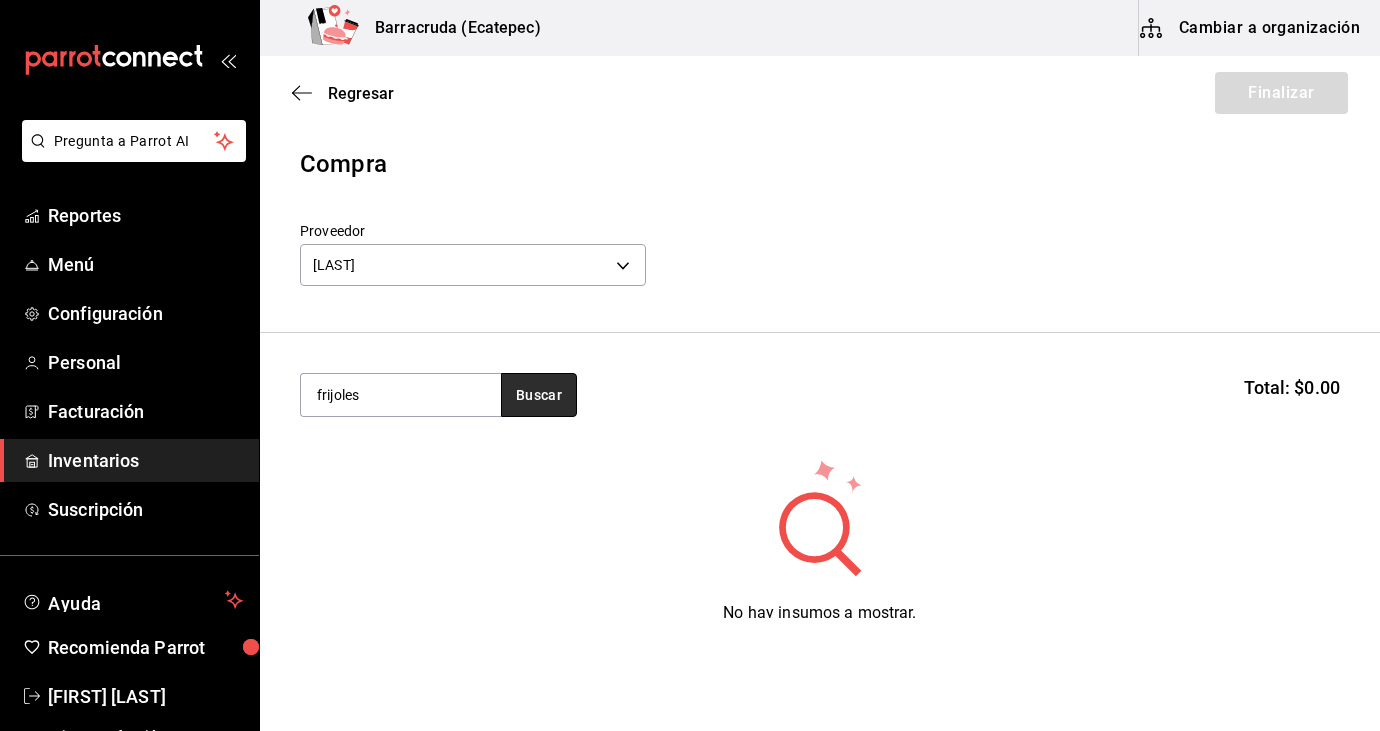 click on "Buscar" at bounding box center [539, 395] 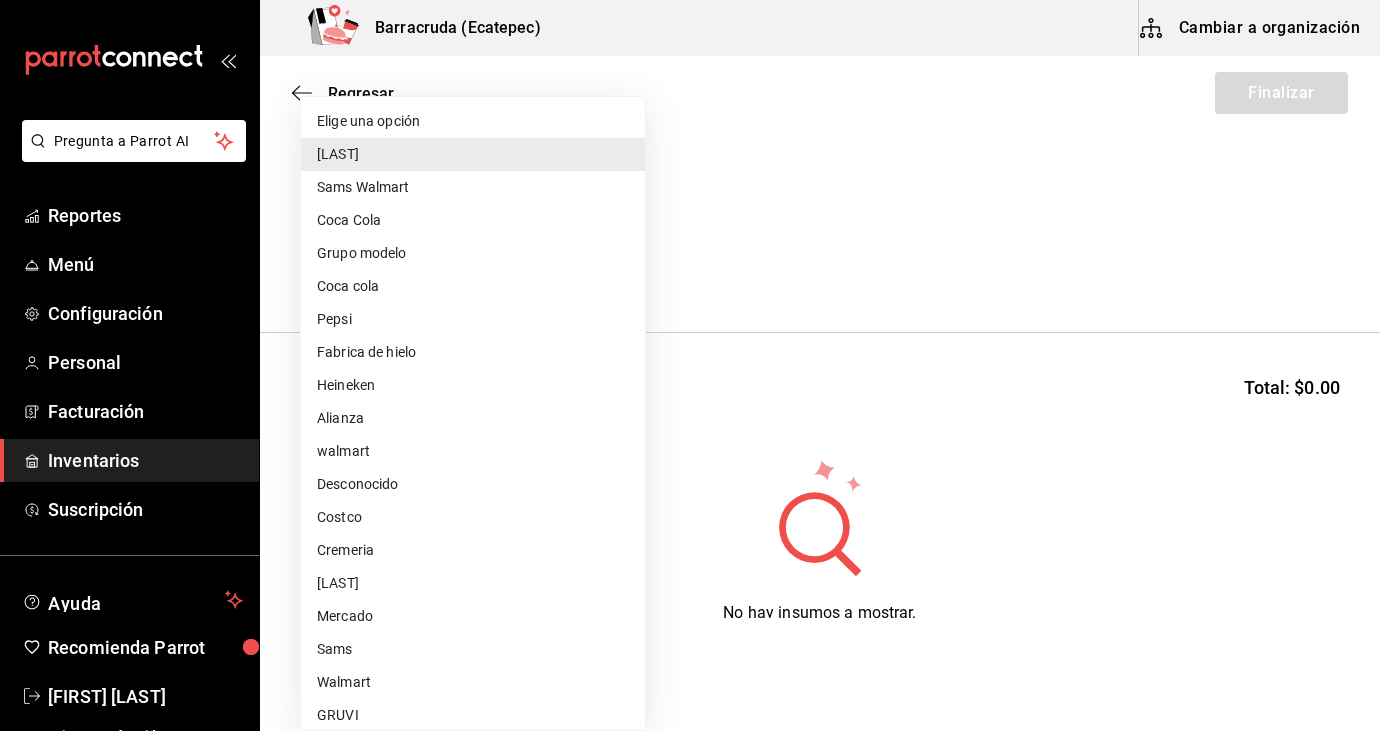 click on "Pregunta a Parrot AI Reportes   Menú   Configuración   Personal   Facturación   Inventarios   Suscripción   Ayuda Recomienda Parrot   [FIRST] [LAST]   Sugerir nueva función   Barracruda (Ecatepec) Cambiar a organización Regresar Finalizar Compra Proveedor El Zorro Abarrotero [UUID] frijoles Buscar Total: $0.00 No hay insumos a mostrar. Busca un insumo para agregarlo a la lista GANA 1 MES GRATIS EN TU SUSCRIPCIÓN AQUÍ ¿Recuerdas cómo empezó tu restaurante?
Hoy puedes ayudar a un colega a tener el mismo cambio que tú viviste.
Recomienda Parrot directamente desde tu Portal Administrador.
Es fácil y rápido.
🎁 Por cada restaurante que se una, ganas 1 mes gratis. Ver video tutorial Ir a video Pregunta a Parrot AI Reportes   Menú   Configuración   Personal   Facturación   Inventarios   Suscripción   Ayuda Recomienda Parrot   [FIRST] [LAST]   Sugerir nueva función   Editar Eliminar Visitar centro de ayuda (81) 2046 6363 soporte@parrotsoftware.io (81) 2046 6363 Sams" at bounding box center (690, 309) 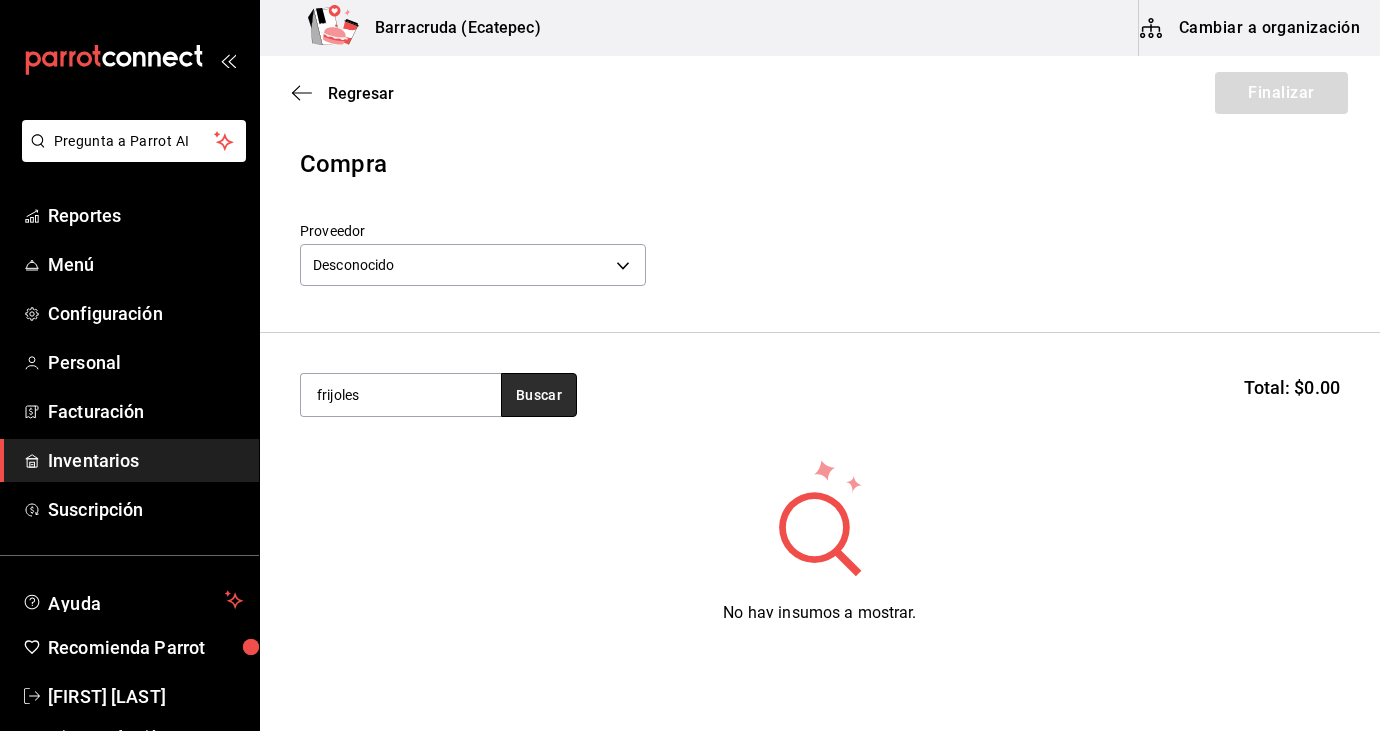 click on "Buscar" at bounding box center [539, 395] 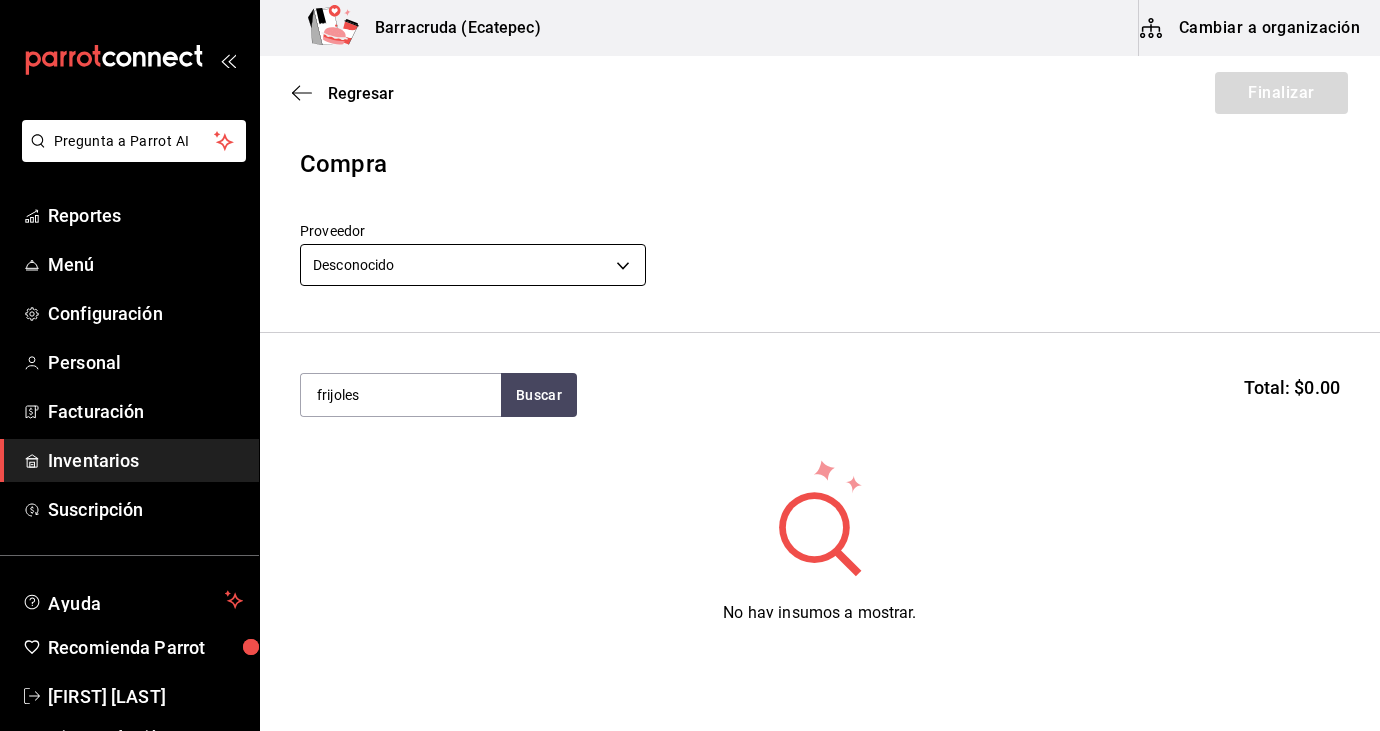 click on "Pregunta a Parrot AI Reportes   Menú   Configuración   Personal   Facturación   Inventarios   Suscripción   Ayuda Recomienda Parrot   [FIRST] [LAST]   Sugerir nueva función   Barracruda ([CITY]) Cambiar a organización Regresar Finalizar Compra Proveedor Desconocido [UUID] frijoles Buscar Total: $0.00 No hay insumos a mostrar. Busca un insumo para agregarlo a la lista GANA 1 MES GRATIS EN TU SUSCRIPCIÓN AQUÍ ¿Recuerdas cómo empezó tu restaurante?
Hoy puedes ayudar a un colega a tener el mismo cambio que tú viviste.
Recomienda Parrot directamente desde tu Portal Administrador.
Es fácil y rápido.
🎁 Por cada restaurante que se una, ganas 1 mes gratis. Ver video tutorial Ir a video Pregunta a Parrot AI Reportes   Menú   Configuración   Personal   Facturación   Inventarios   Suscripción   Ayuda Recomienda Parrot   [FIRST] [LAST]   Sugerir nueva función   Editar Eliminar Visitar centro de ayuda ([PHONE]) [EMAIL] Visitar centro de ayuda" at bounding box center (690, 309) 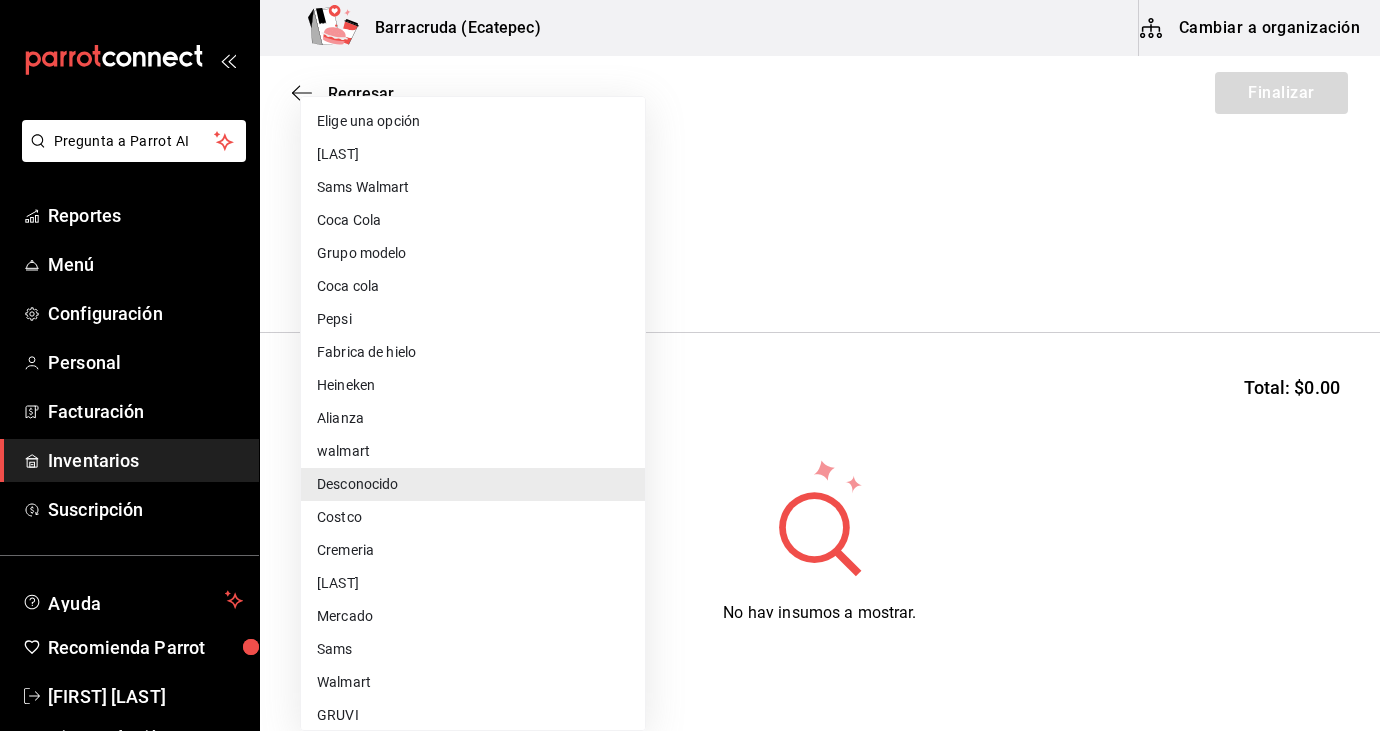 click on "Mercado" at bounding box center [473, 616] 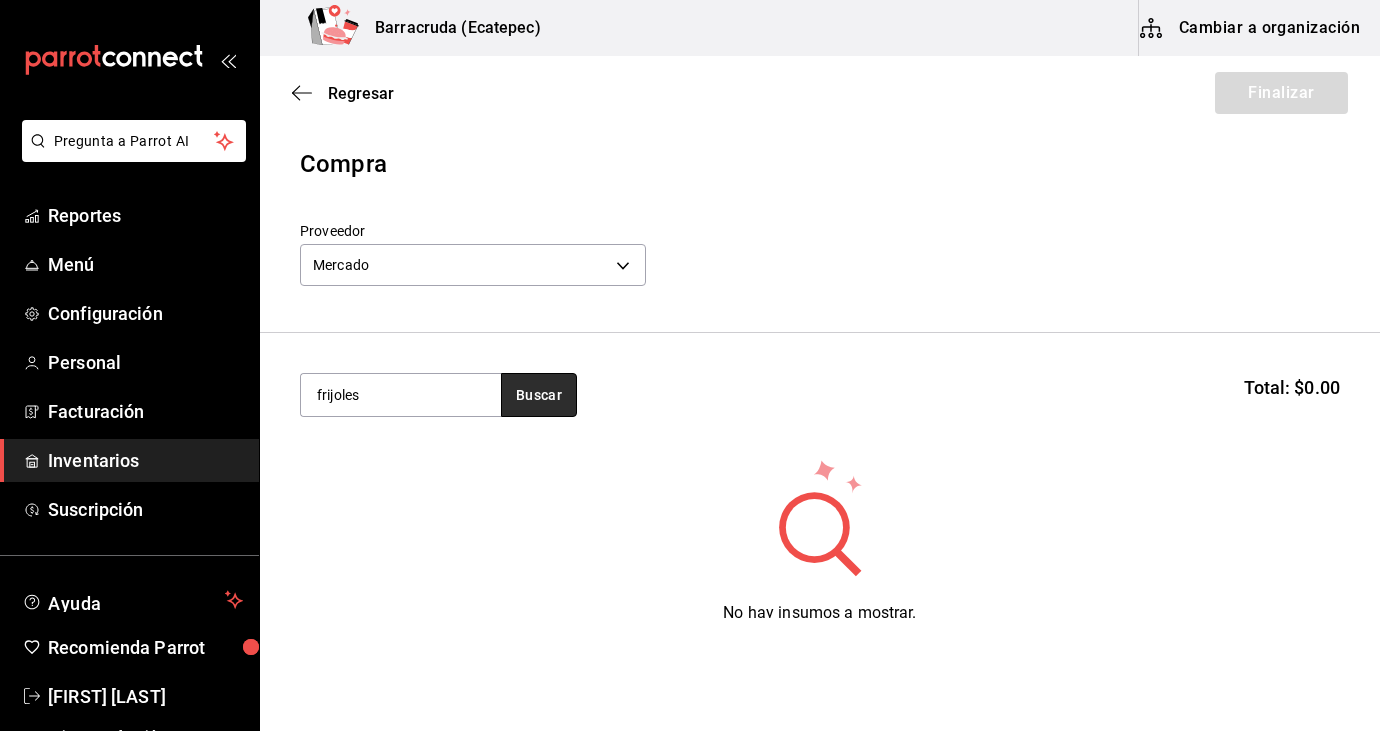 click on "Buscar" at bounding box center (539, 395) 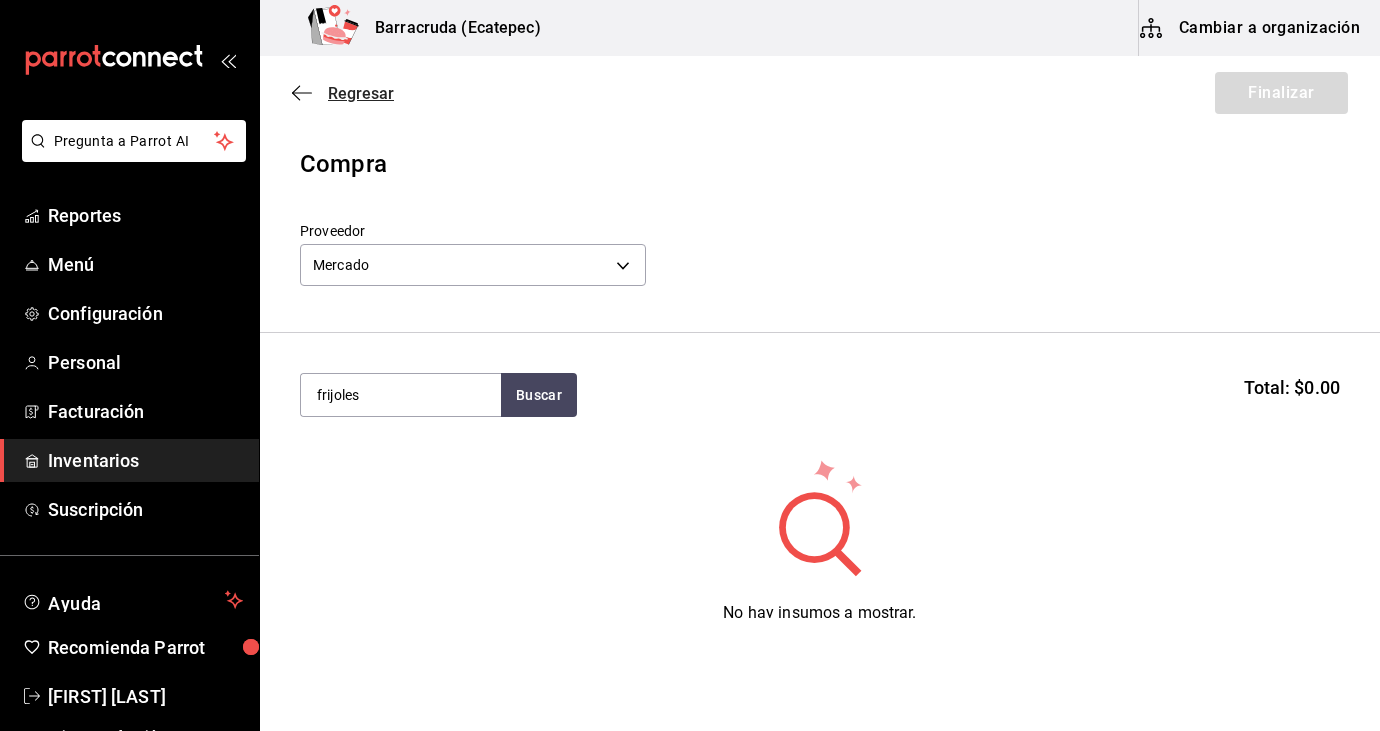 click 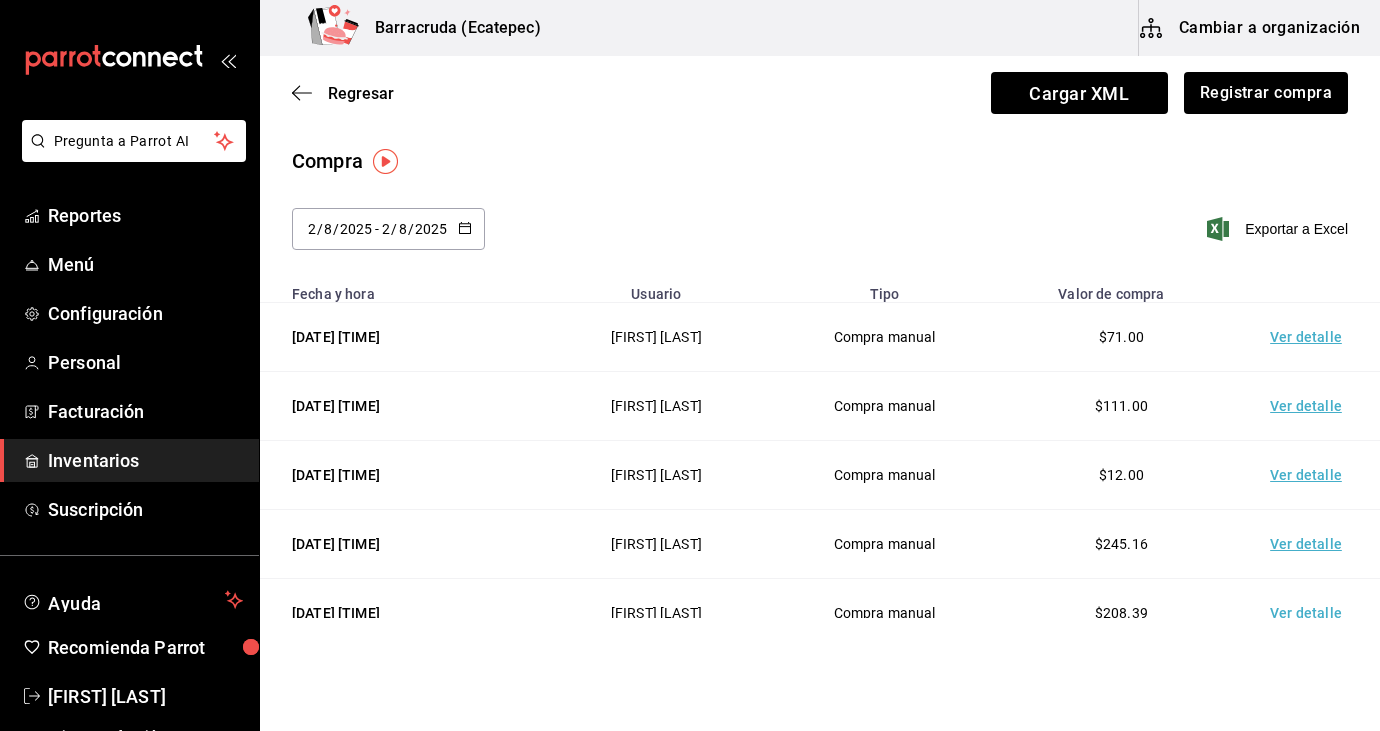 click on "Regresar Cargar XML Registrar compra" at bounding box center (820, 93) 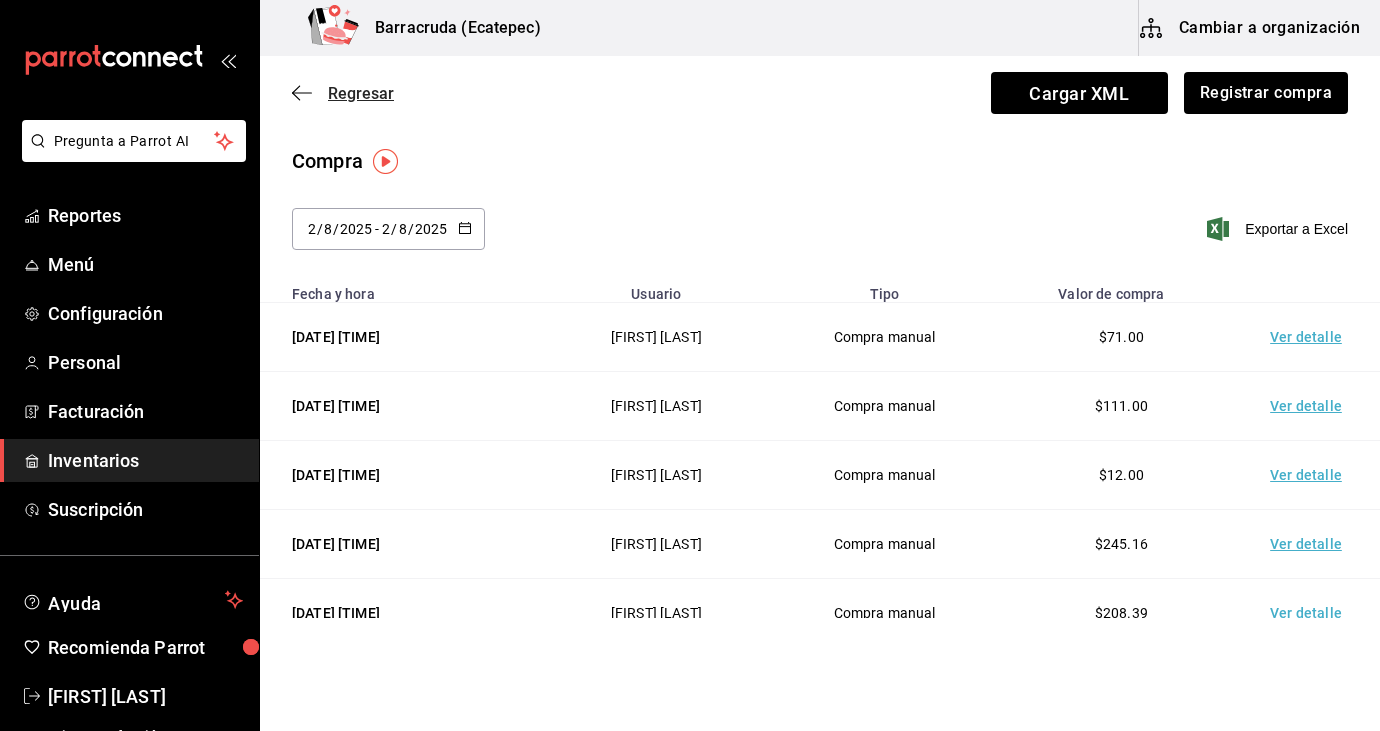 click 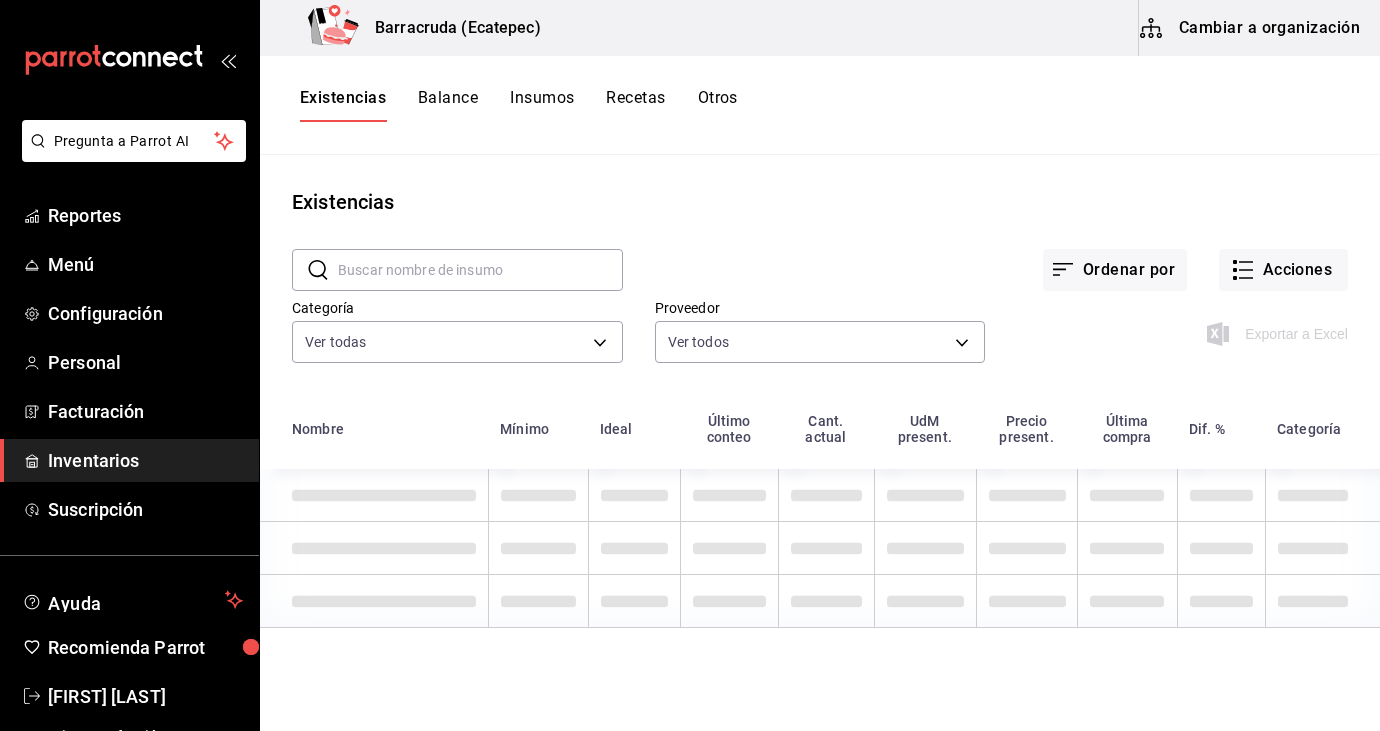click at bounding box center (480, 270) 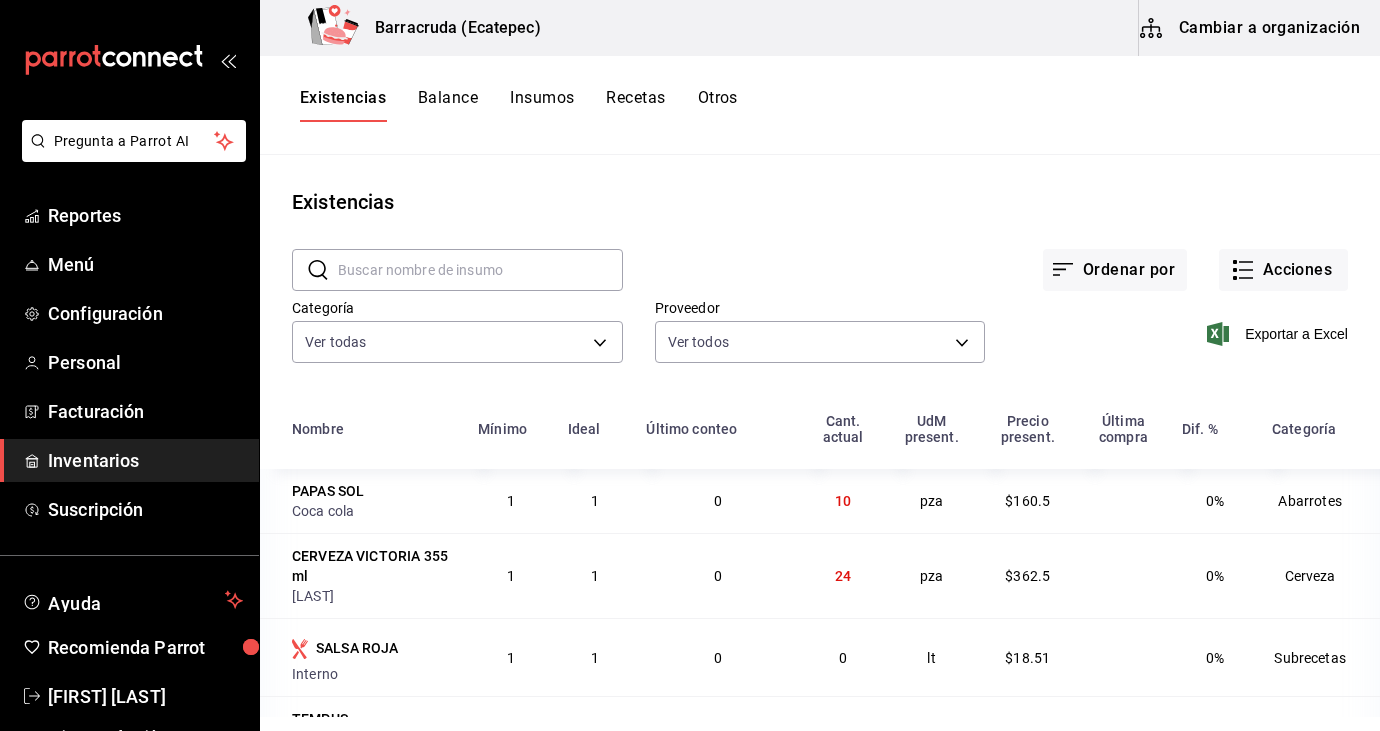 click at bounding box center (480, 270) 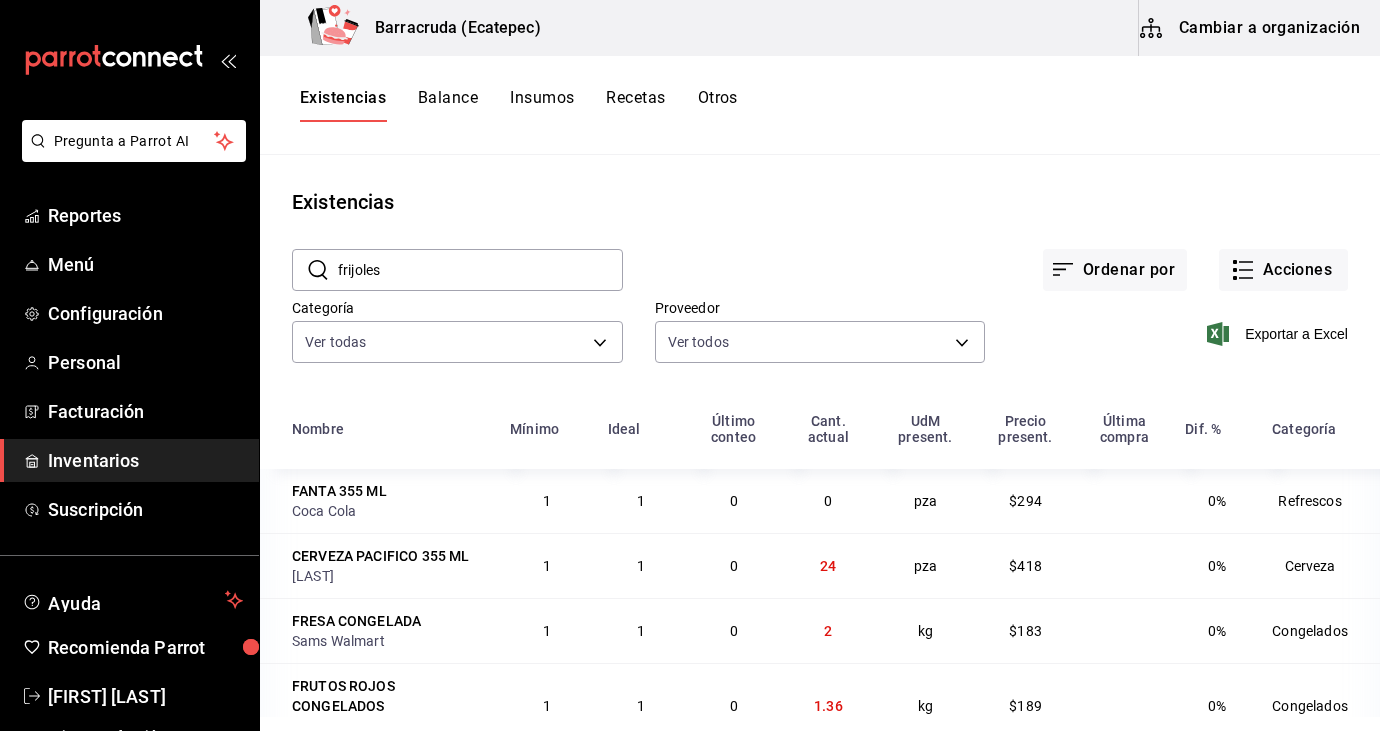 type on "frijoles" 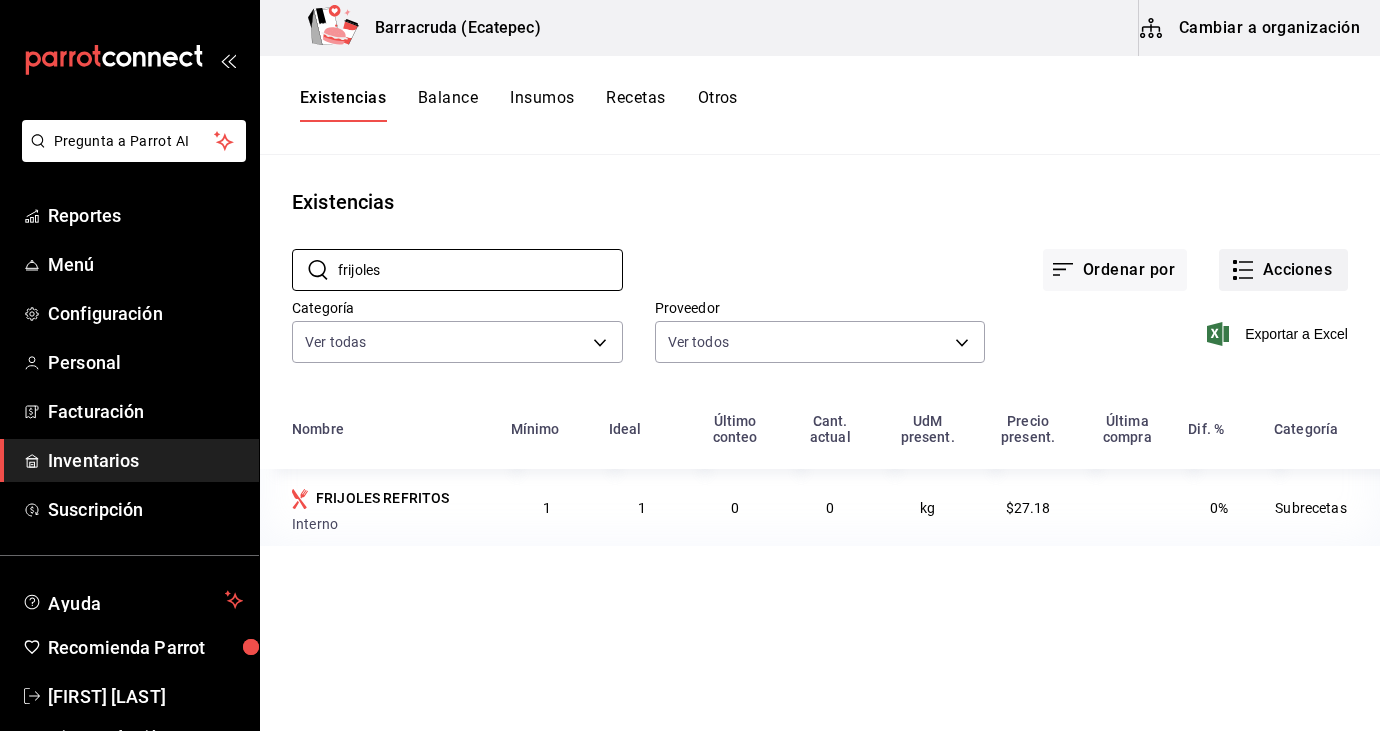 click on "Acciones" at bounding box center [1283, 270] 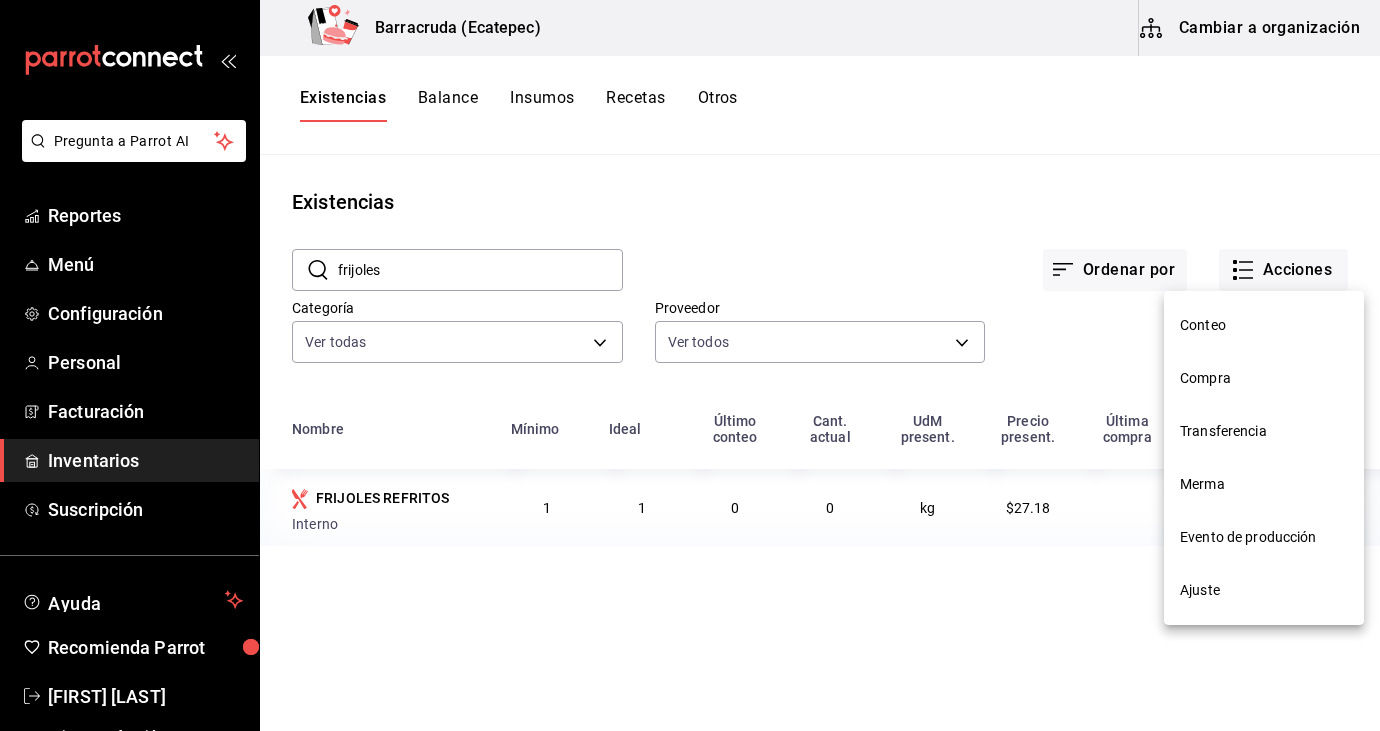 click on "Compra" at bounding box center (1264, 378) 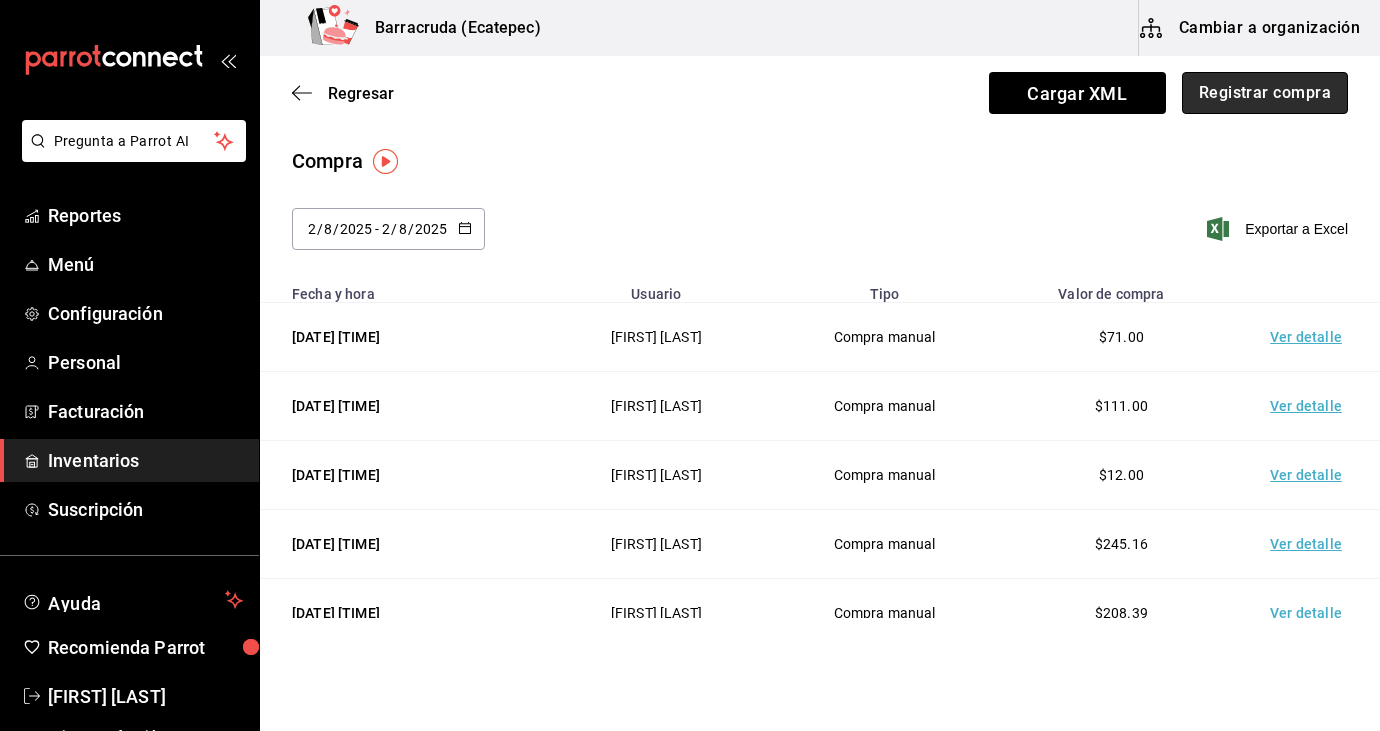 click on "Registrar compra" at bounding box center [1265, 93] 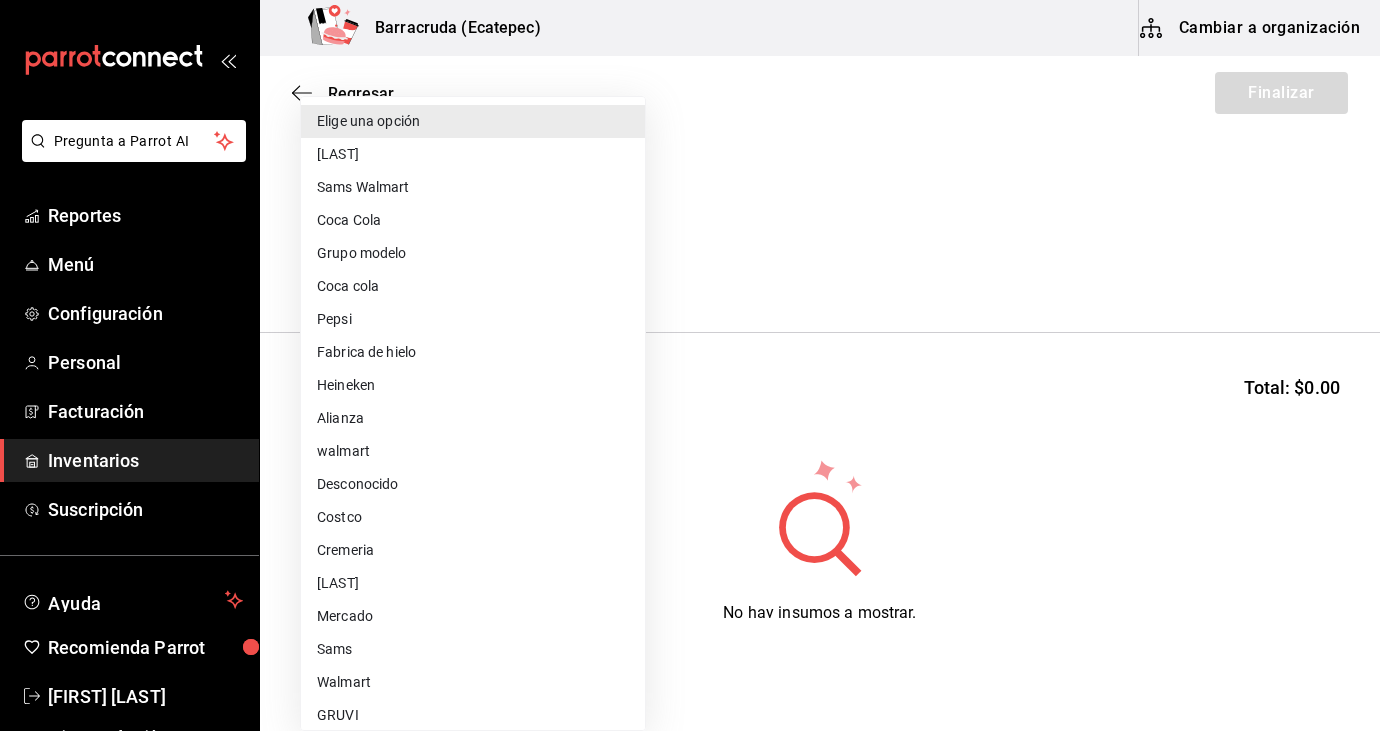 click on "Pregunta a Parrot AI Reportes   Menú   Configuración   Personal   Facturación   Inventarios   Suscripción   Ayuda Recomienda Parrot   [FIRST] [LAST]   Sugerir nueva función   Barracruda (Ecatepec) Cambiar a organización Regresar Finalizar Compra Proveedor Elige una opción default frijoles Buscar Total: $0.00 No hay insumos a mostrar. Busca un insumo para agregarlo a la lista GANA 1 MES GRATIS EN TU SUSCRIPCIÓN AQUÍ ¿Recuerdas cómo empezó tu restaurante?
Hoy puedes ayudar a un colega a tener el mismo cambio que tú viviste.
Recomienda Parrot directamente desde tu Portal Administrador.
Es fácil y rápido.
🎁 Por cada restaurante que se una, ganas 1 mes gratis. Ver video tutorial Ir a video Pregunta a Parrot AI Reportes   Menú   Configuración   Personal   Facturación   Inventarios   Suscripción   Ayuda Recomienda Parrot   [FIRST] [LAST]   Sugerir nueva función   Editar Eliminar Visitar centro de ayuda (81) 2046 6363 soporte@parrotsoftware.io (81) 2046 6363 Elige una opción" at bounding box center [690, 309] 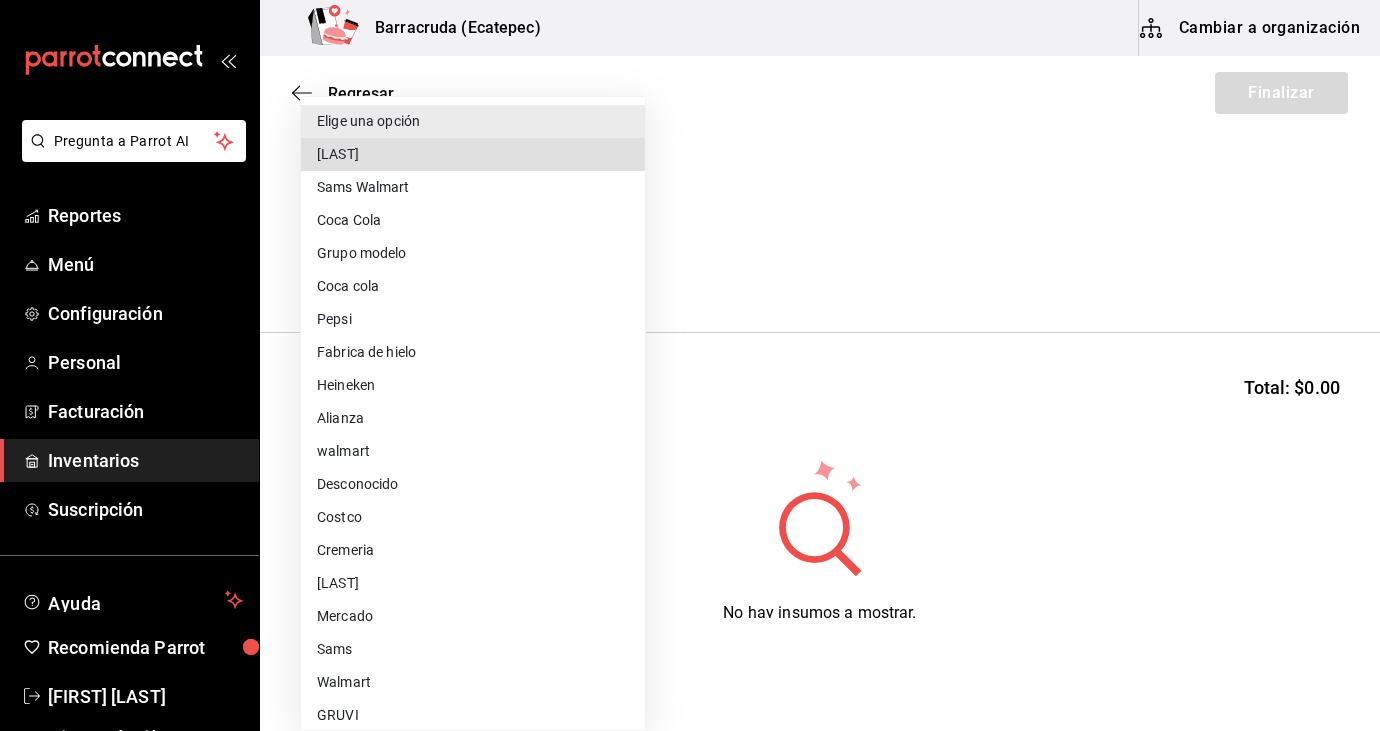 type 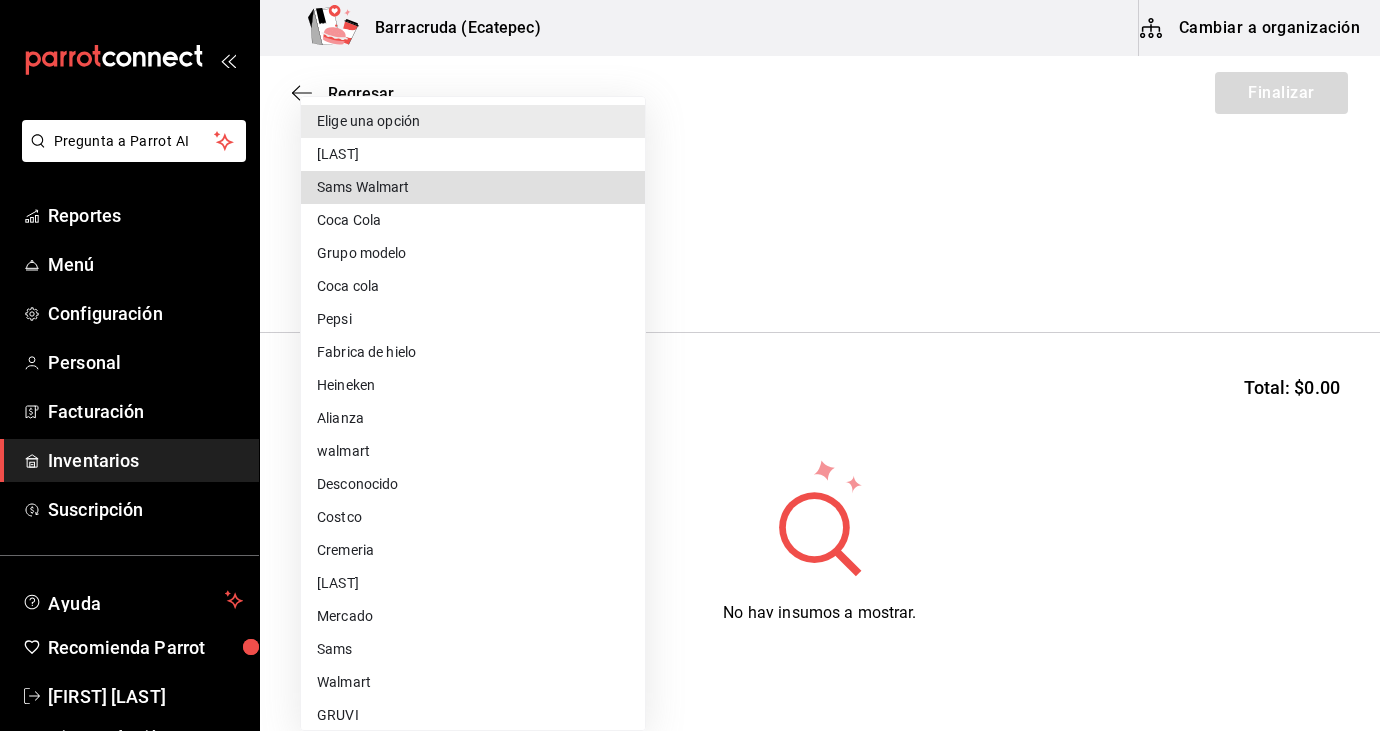 type 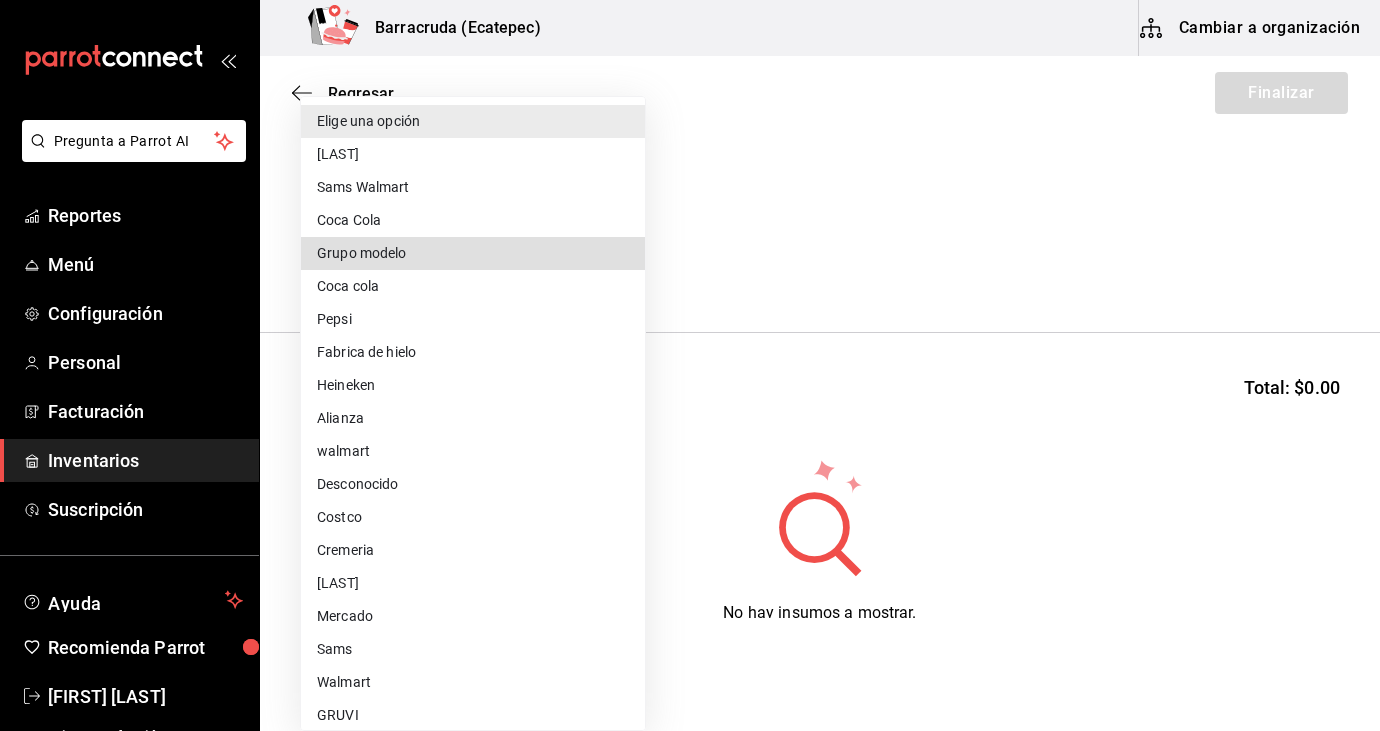 type 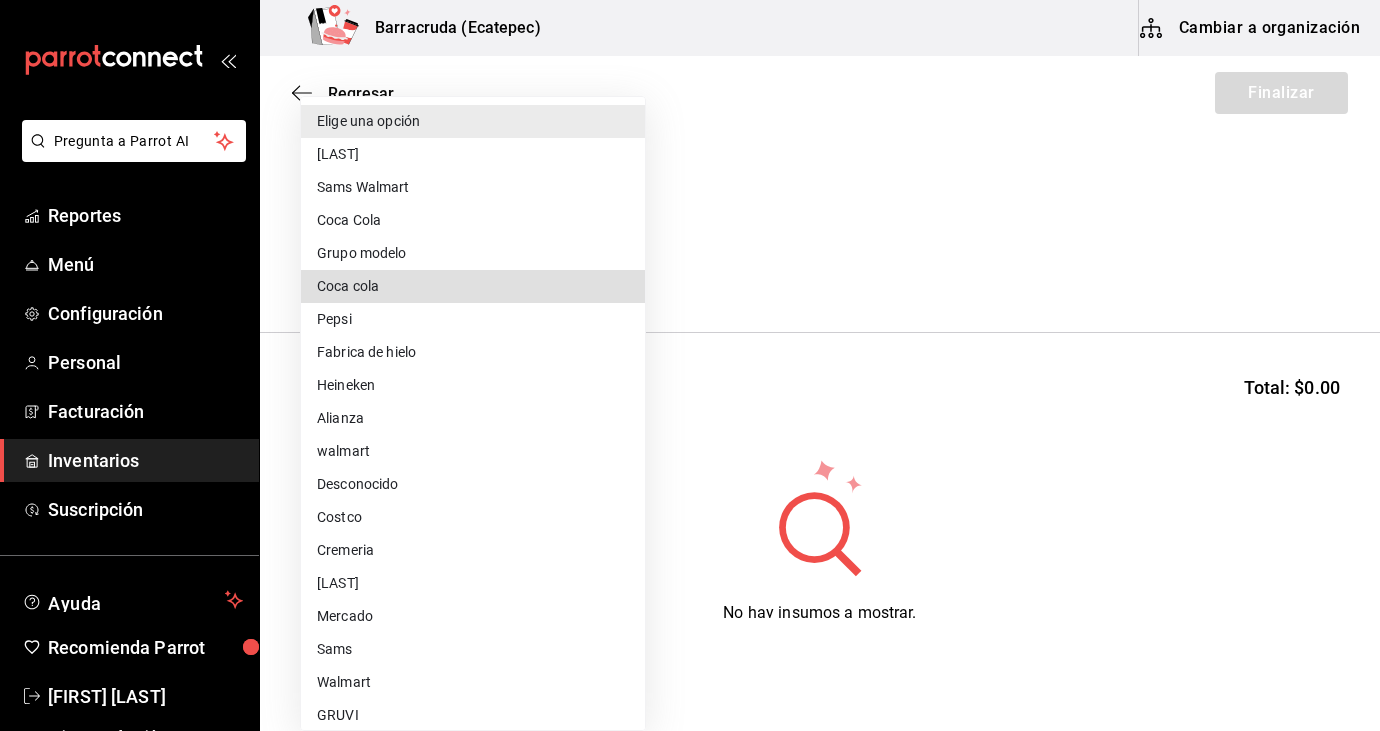 type 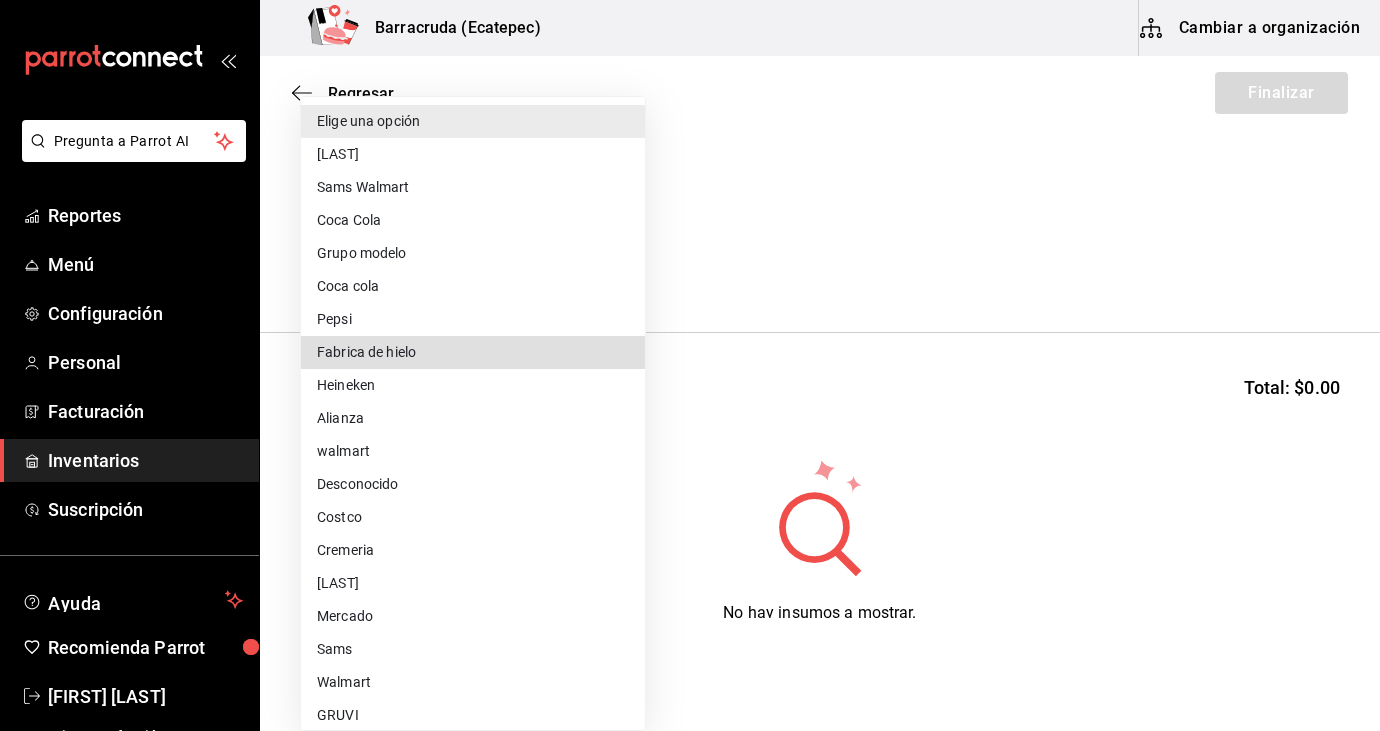 type 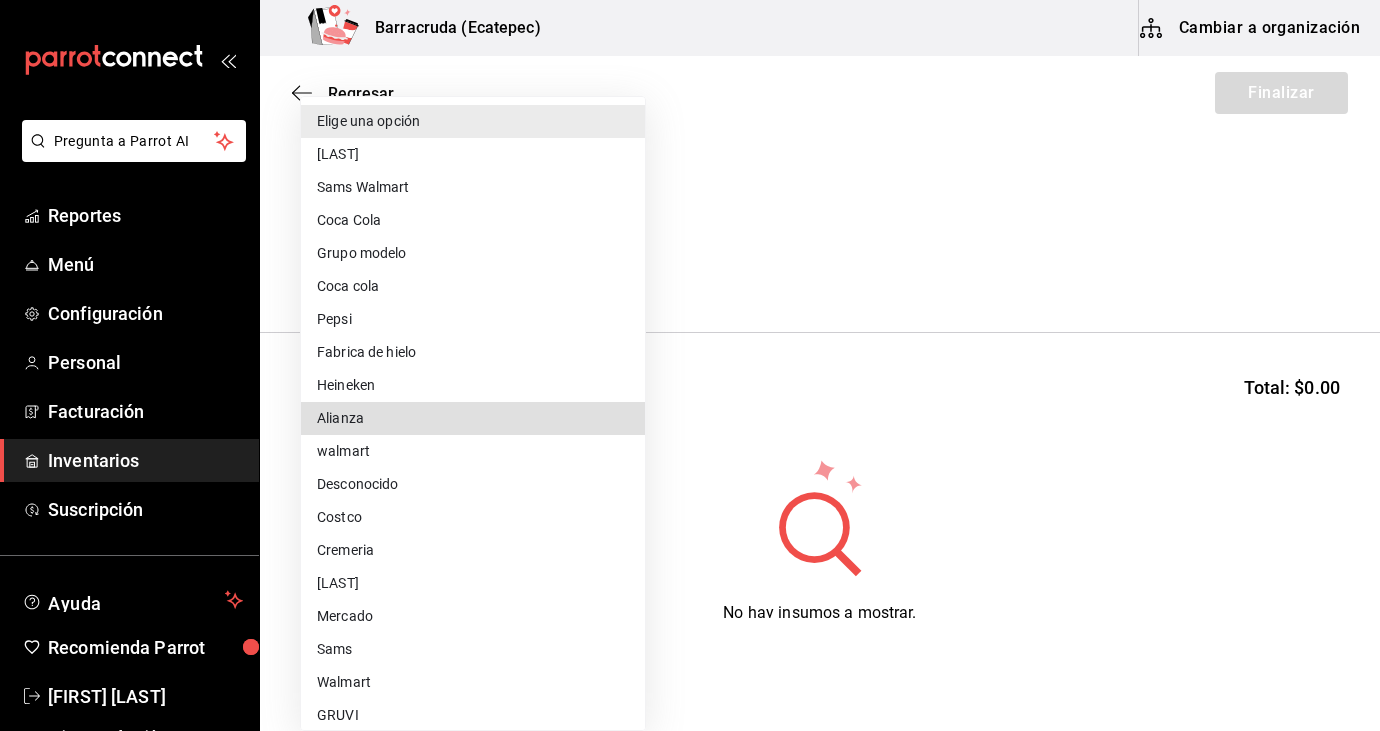 type 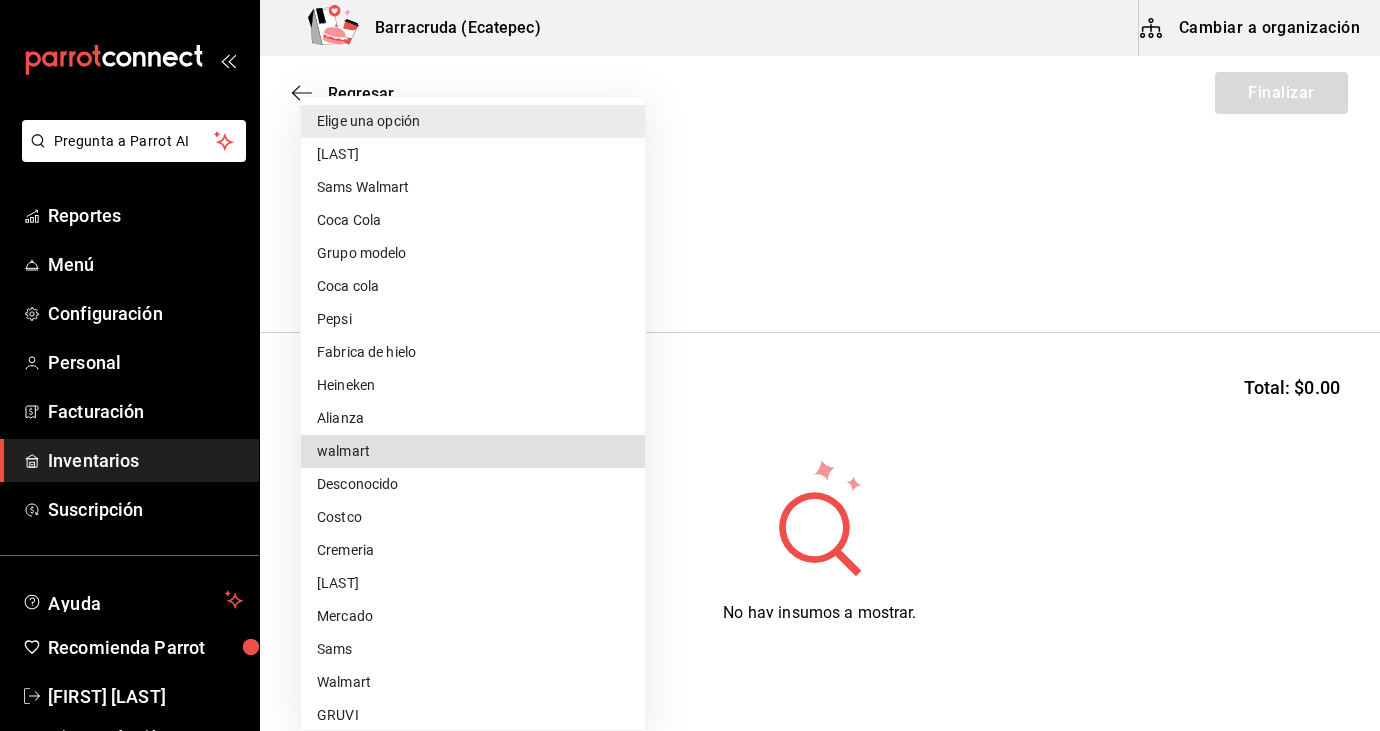 type 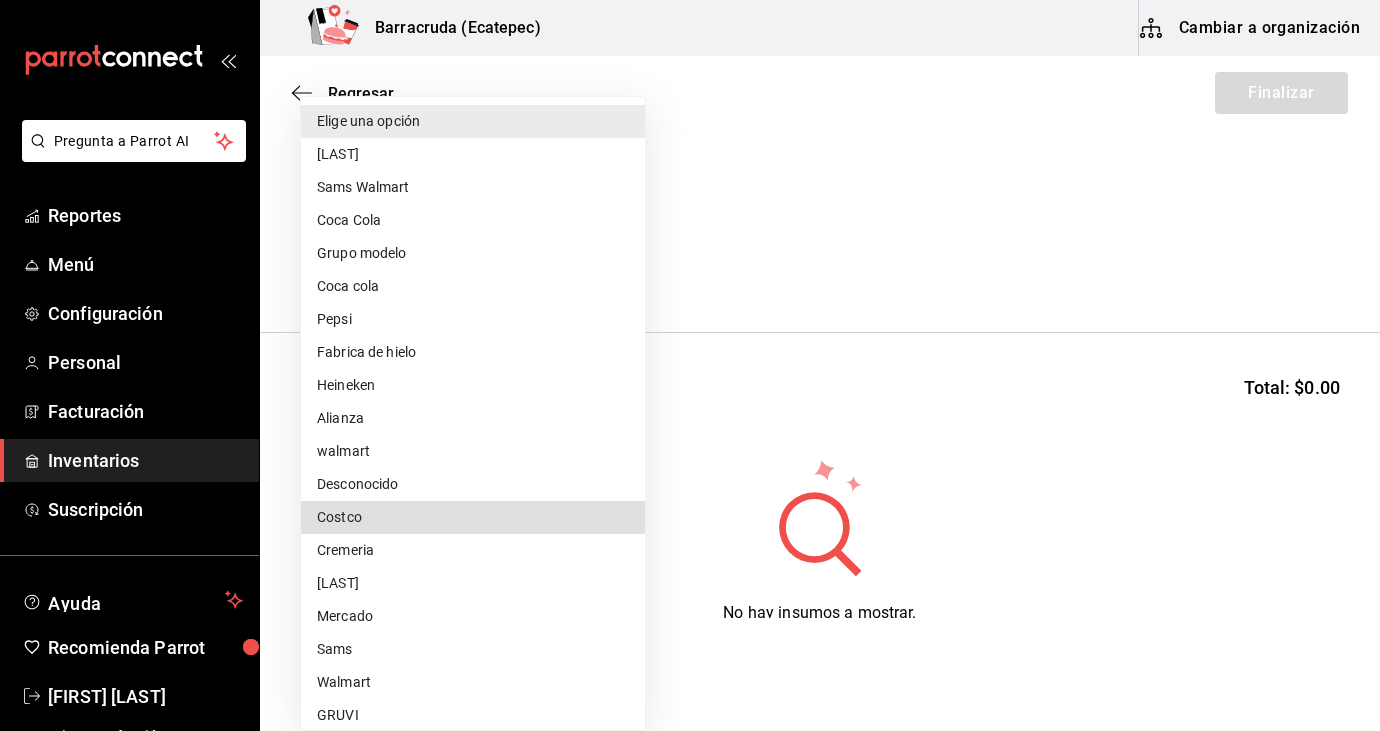 type 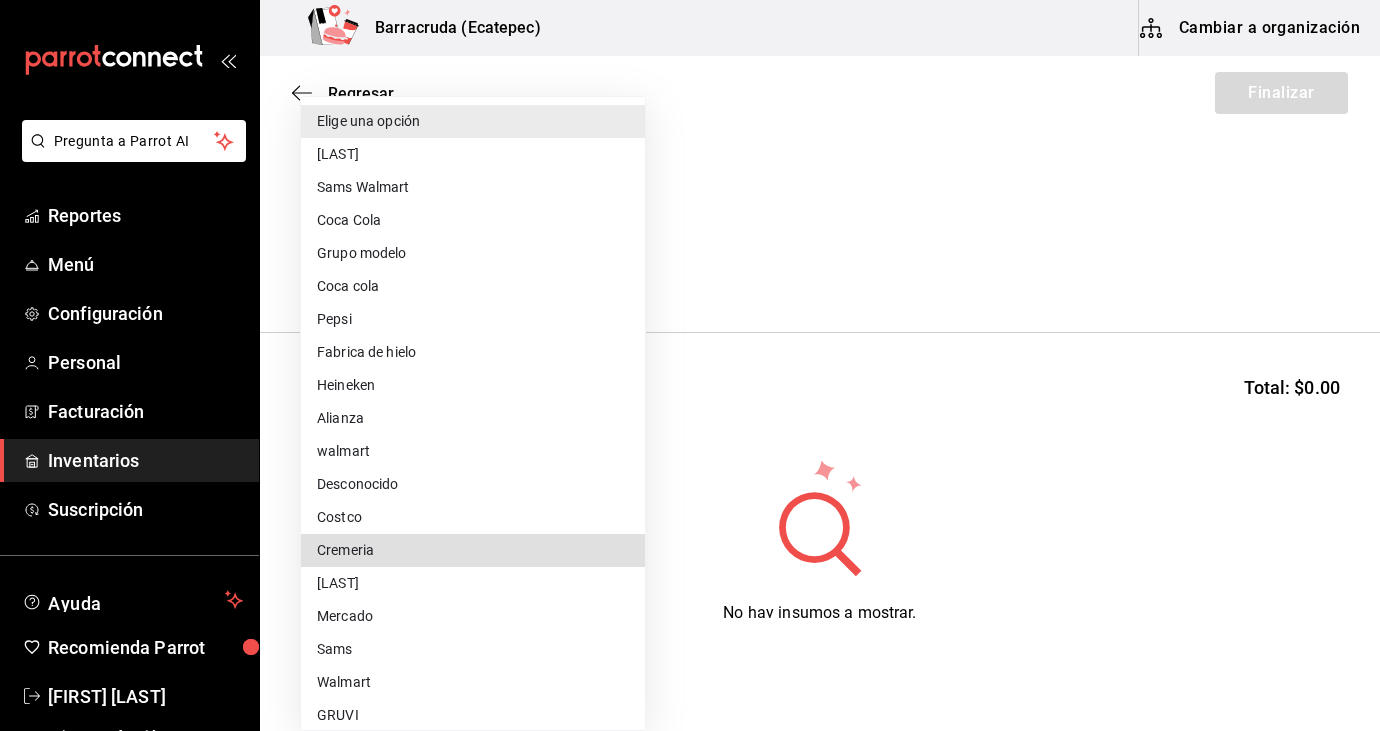 type 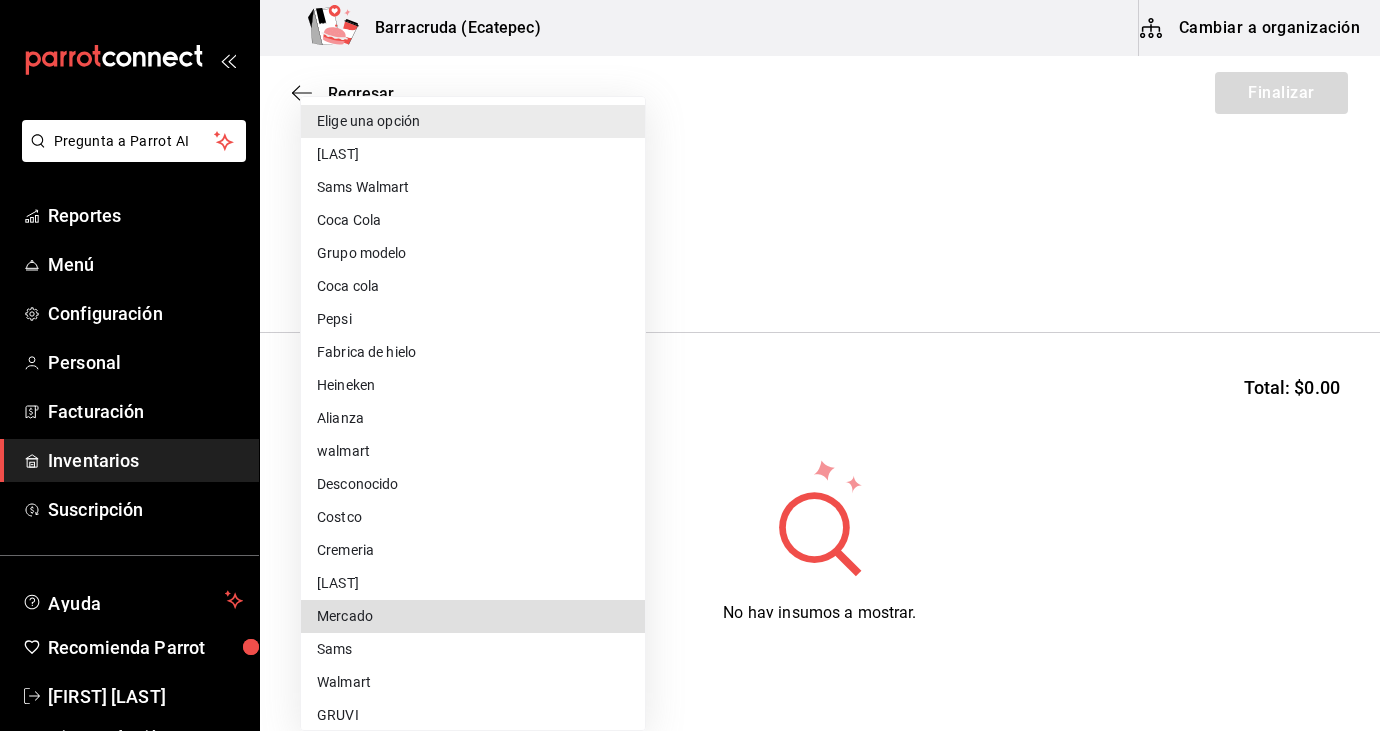 type 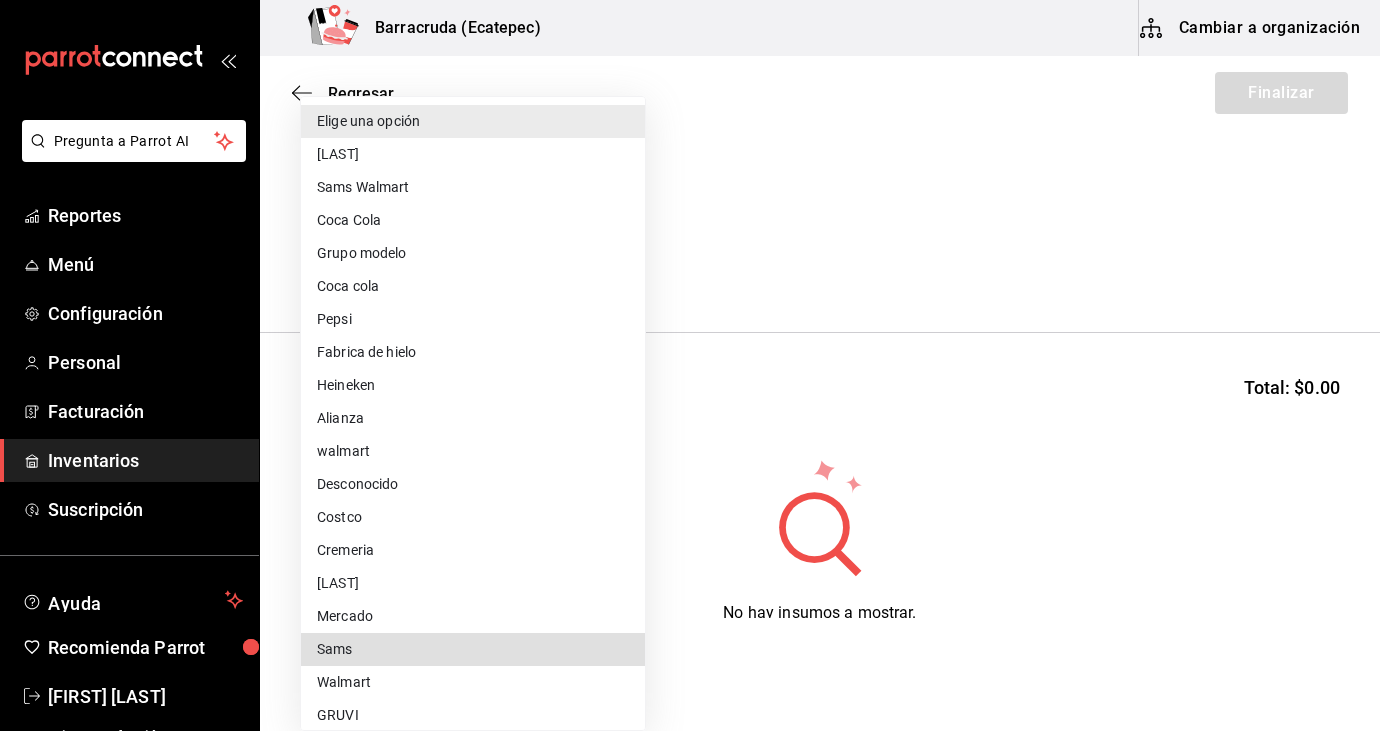 type 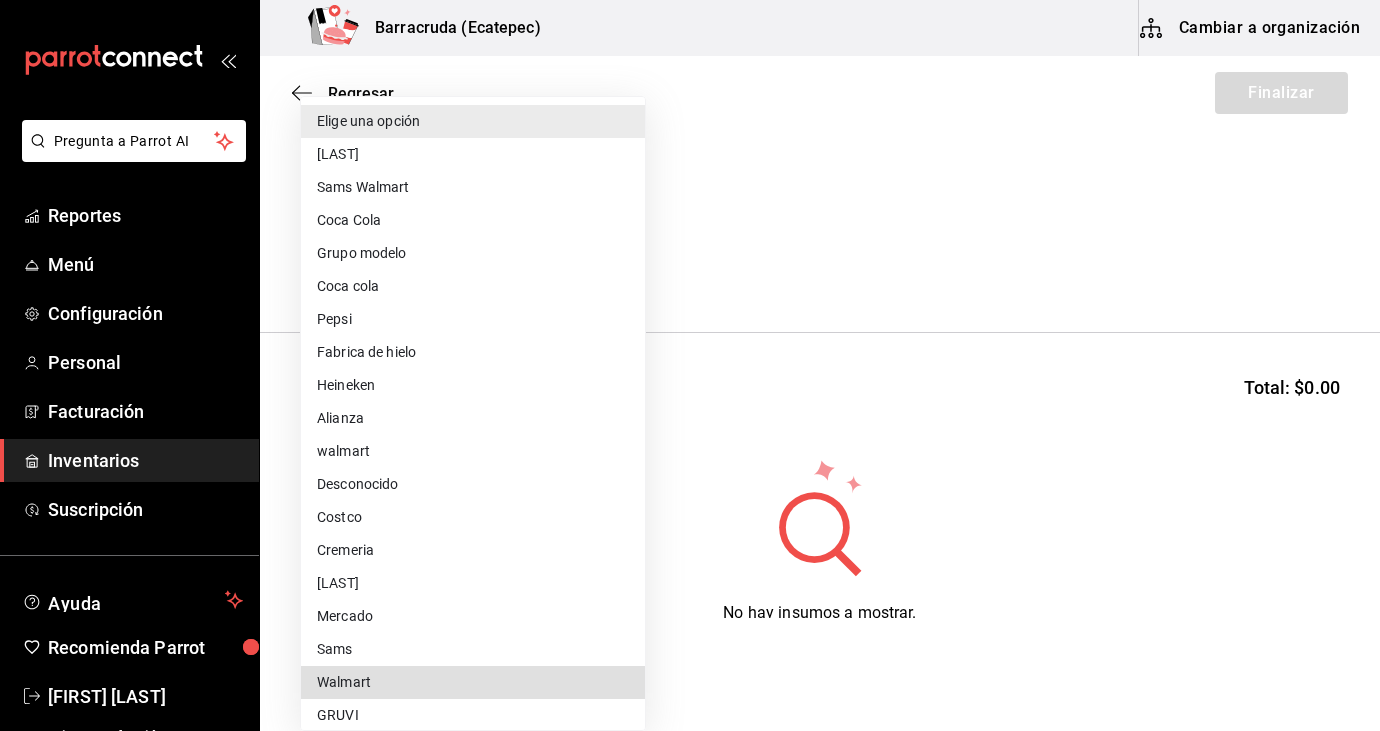 type 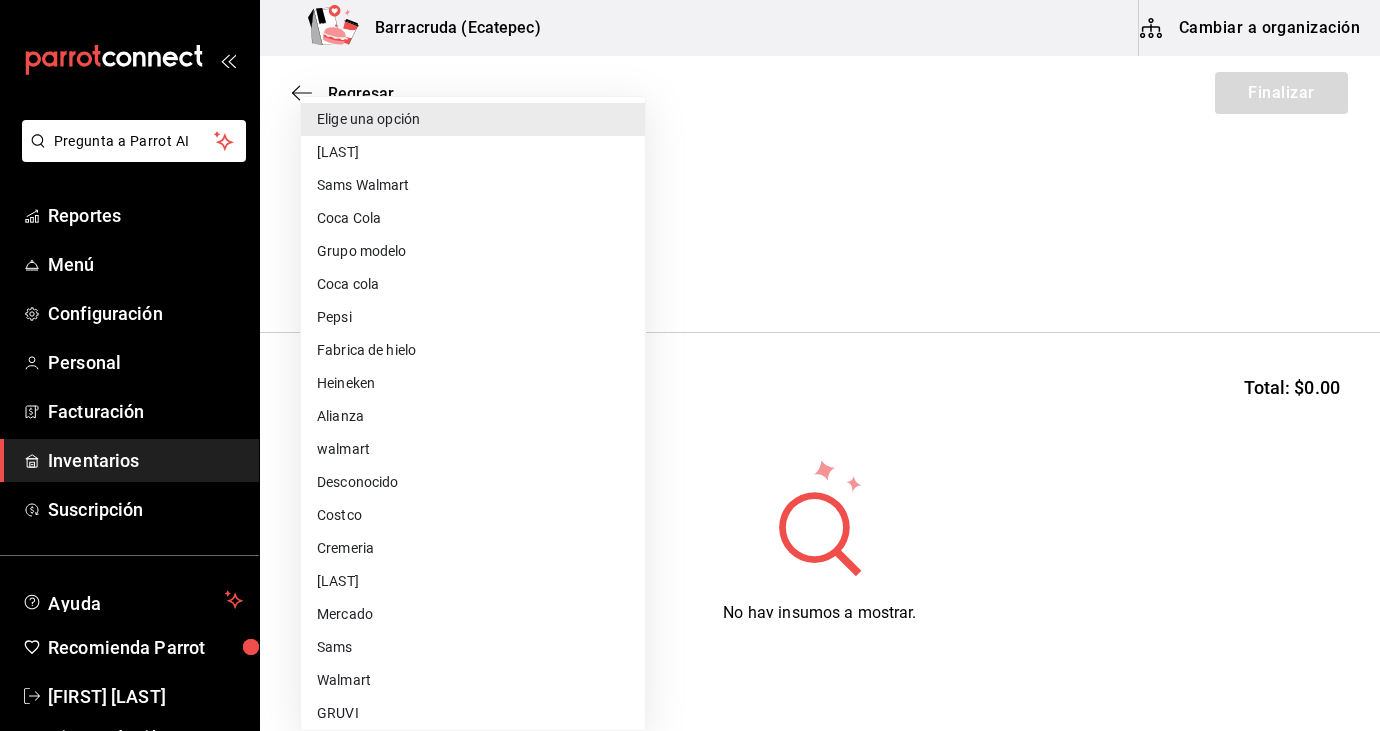 scroll, scrollTop: 335, scrollLeft: 0, axis: vertical 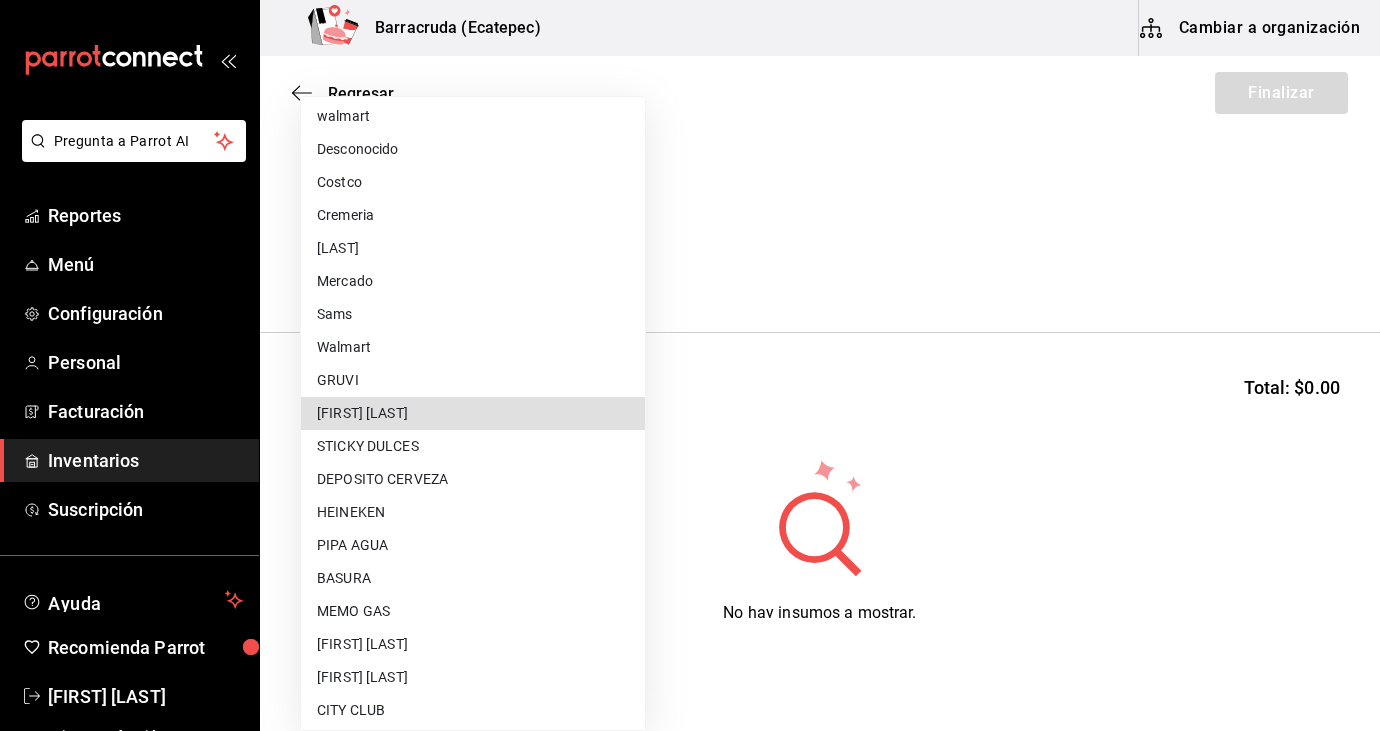 type 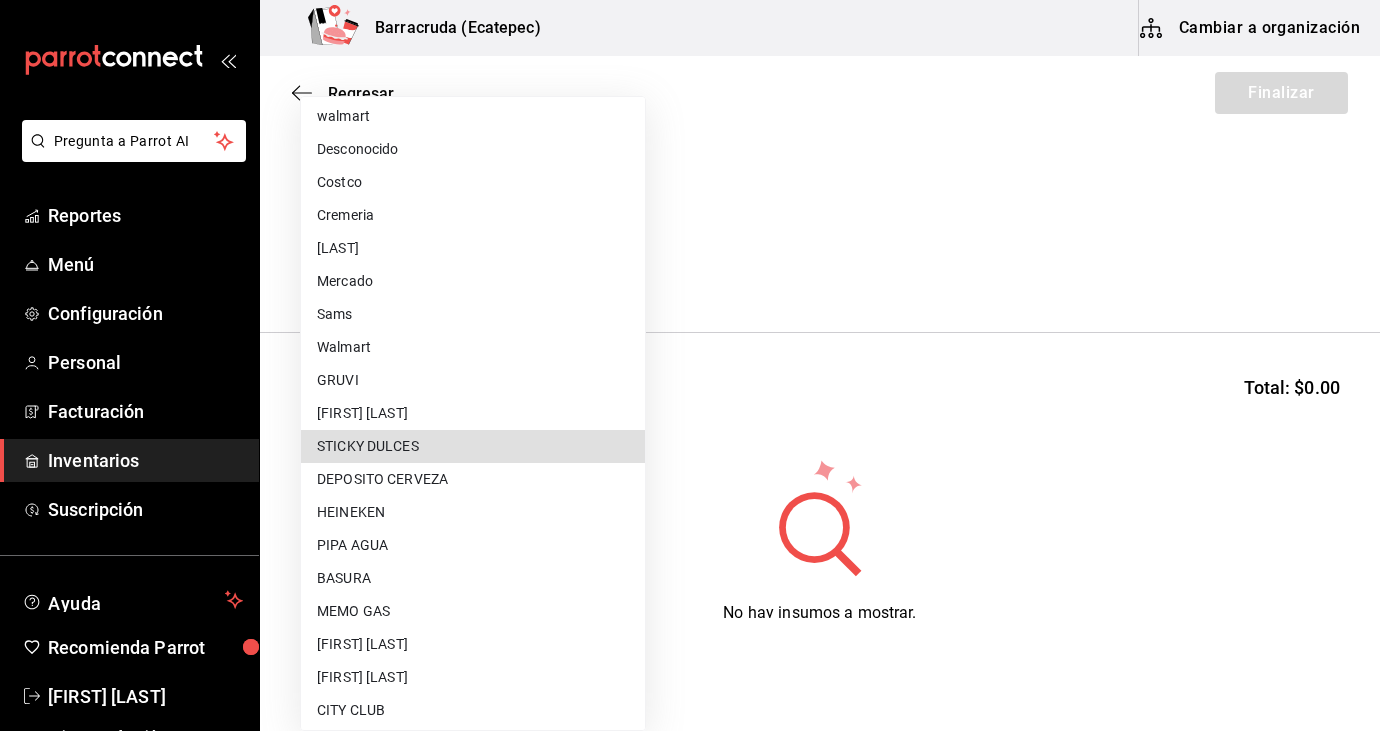 type 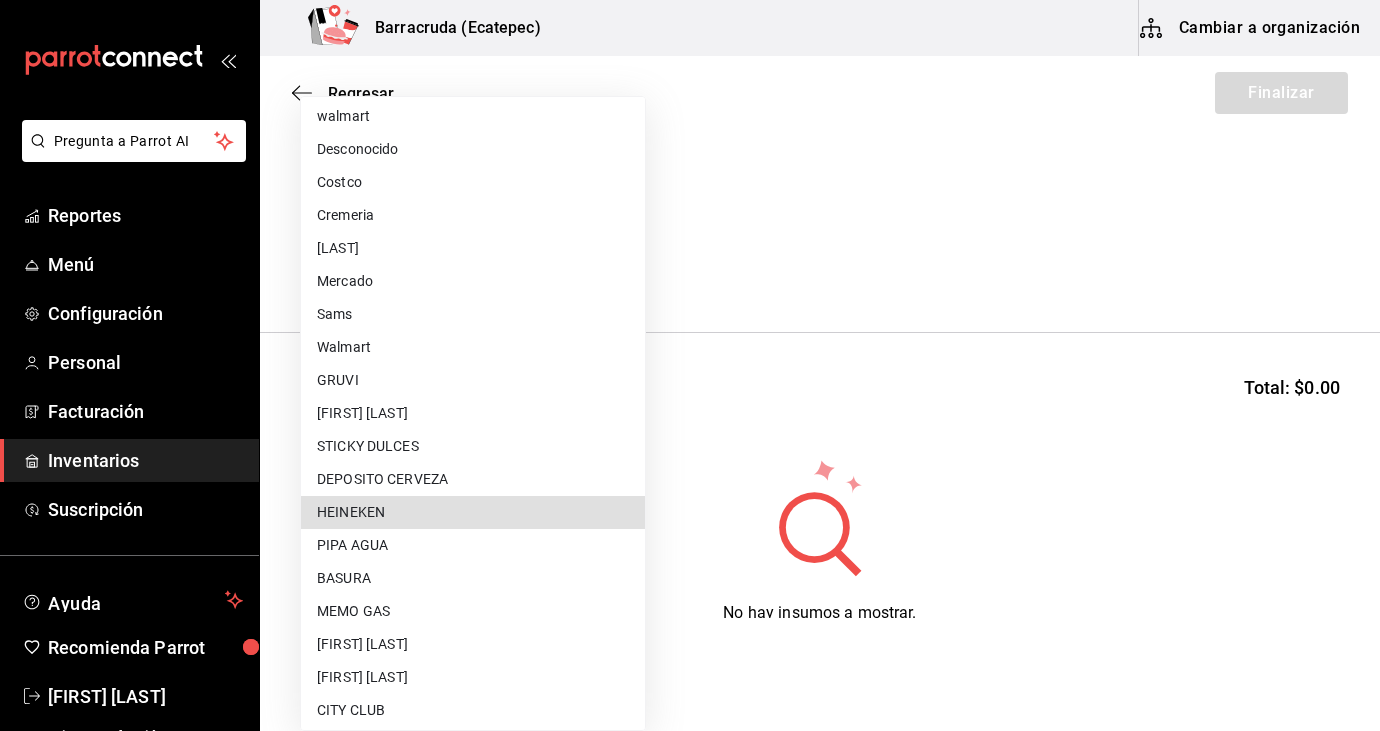 type 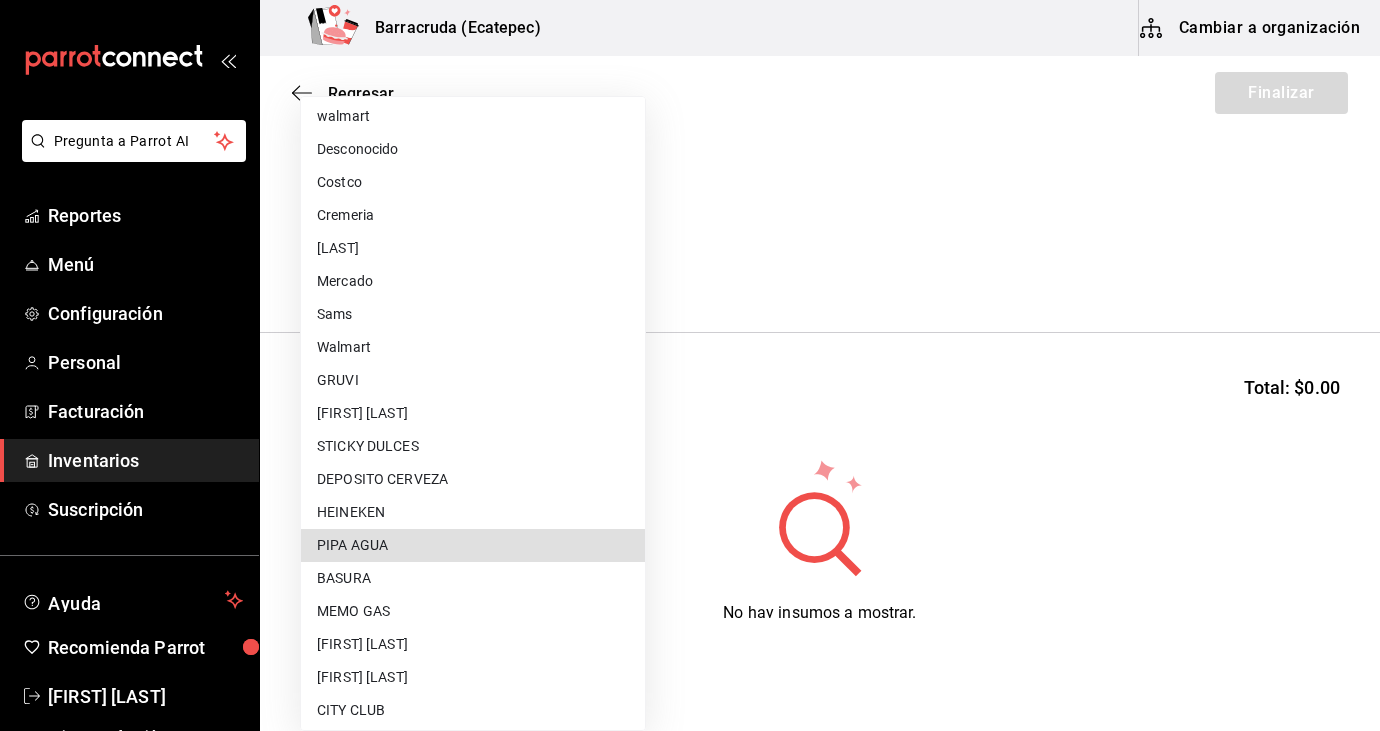type 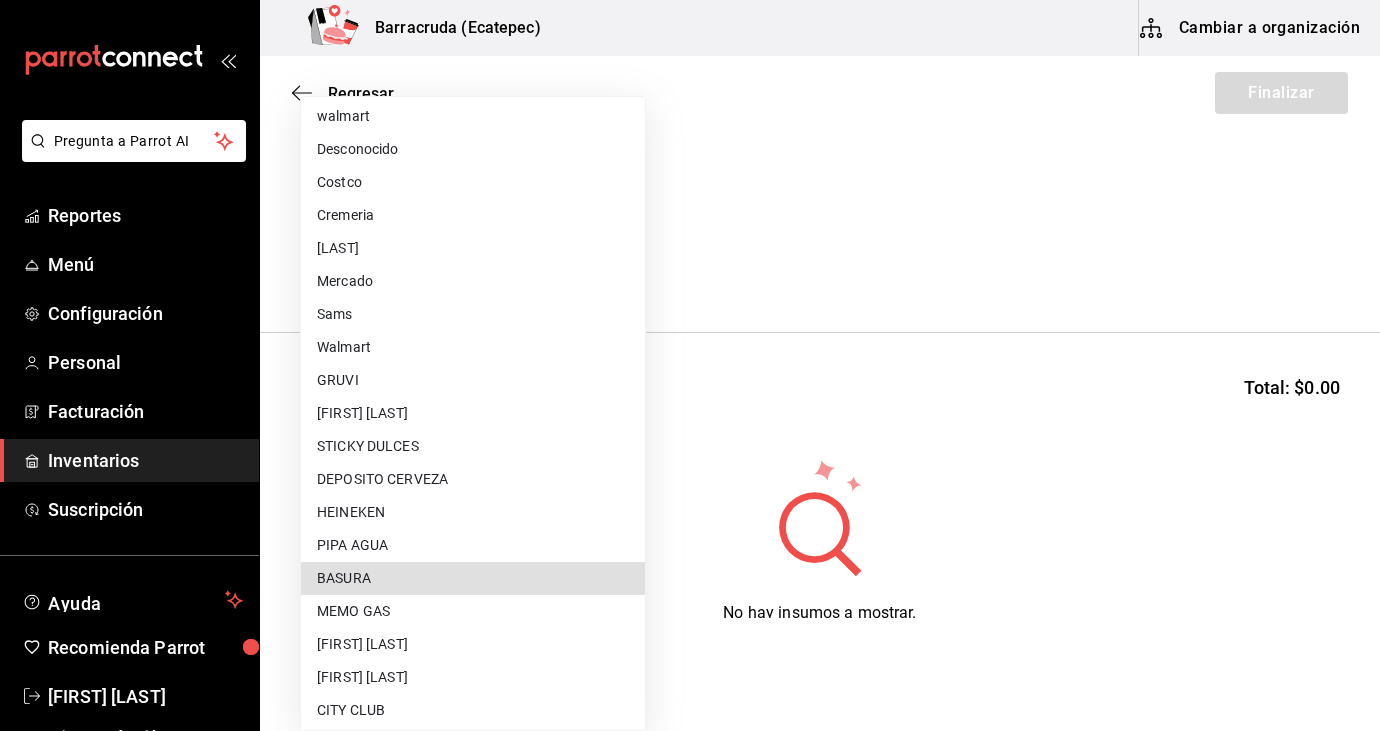type 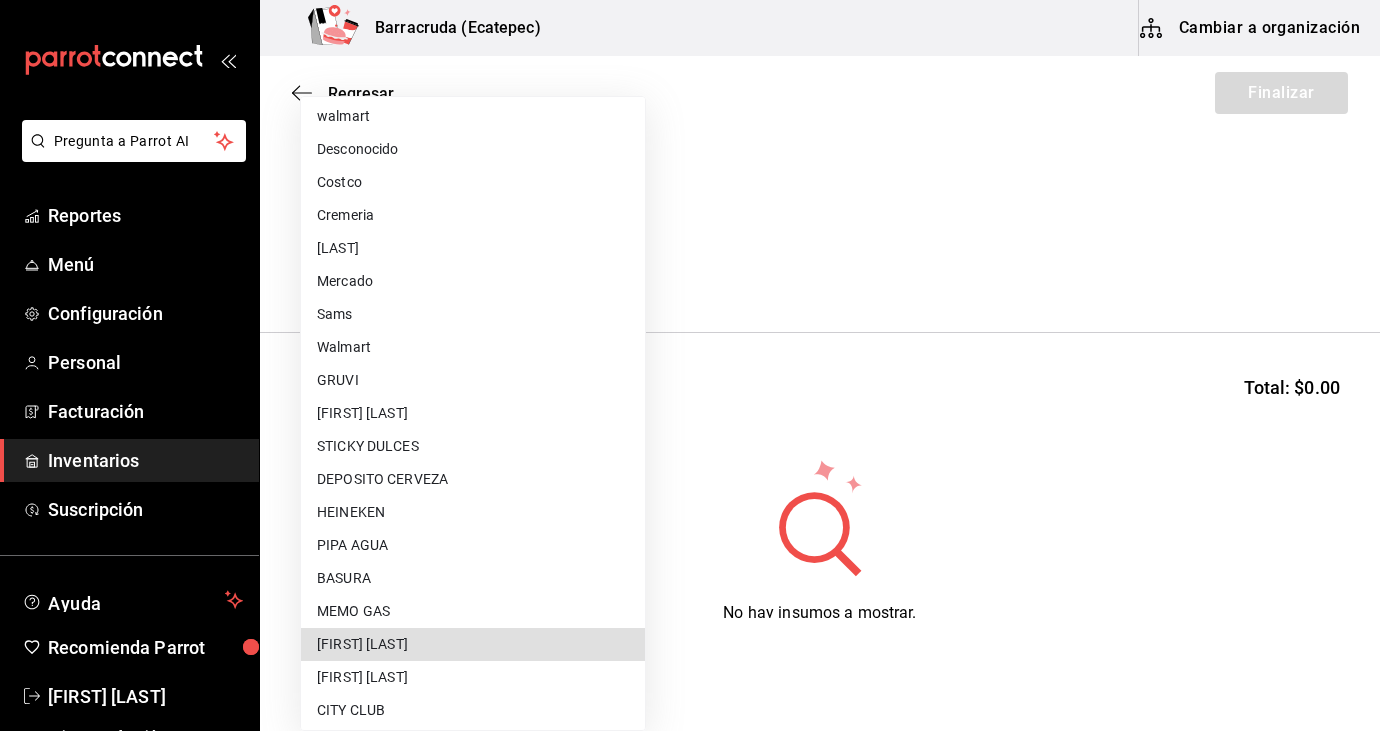 type 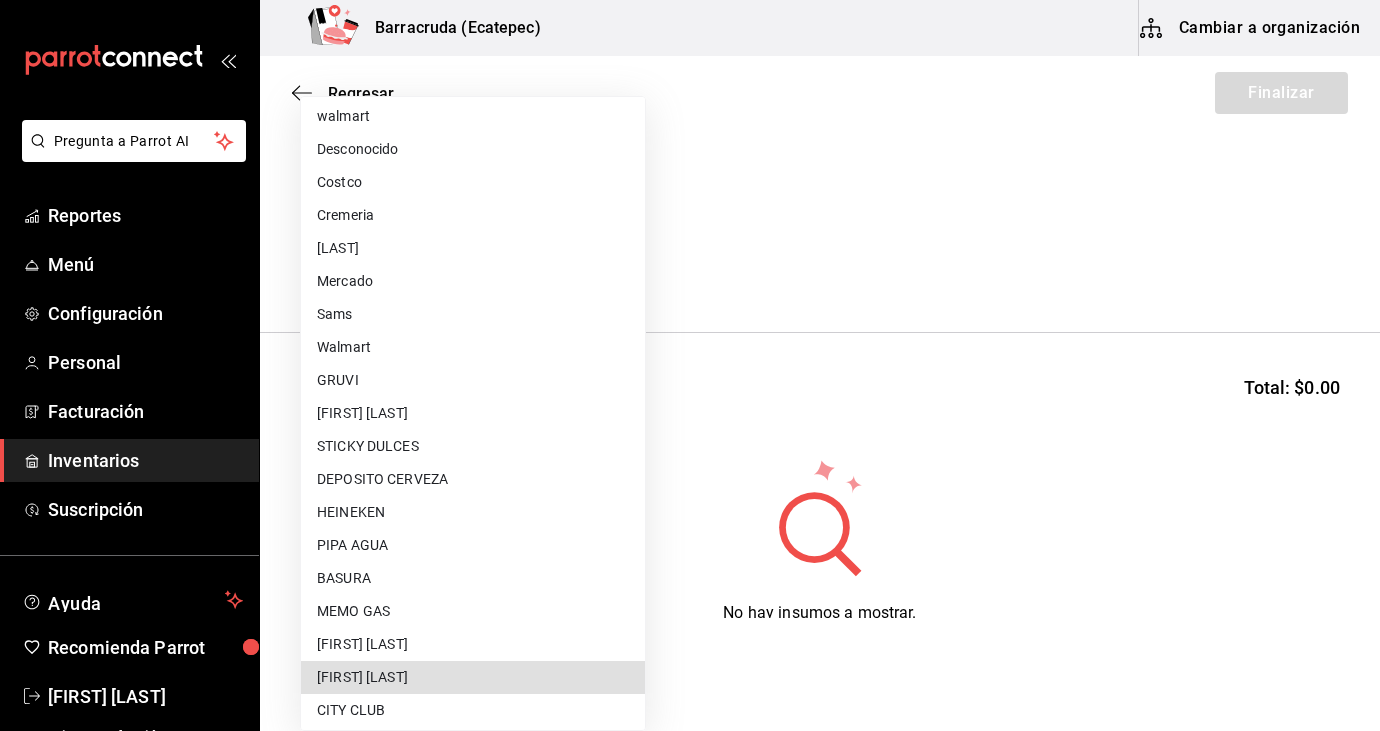 type 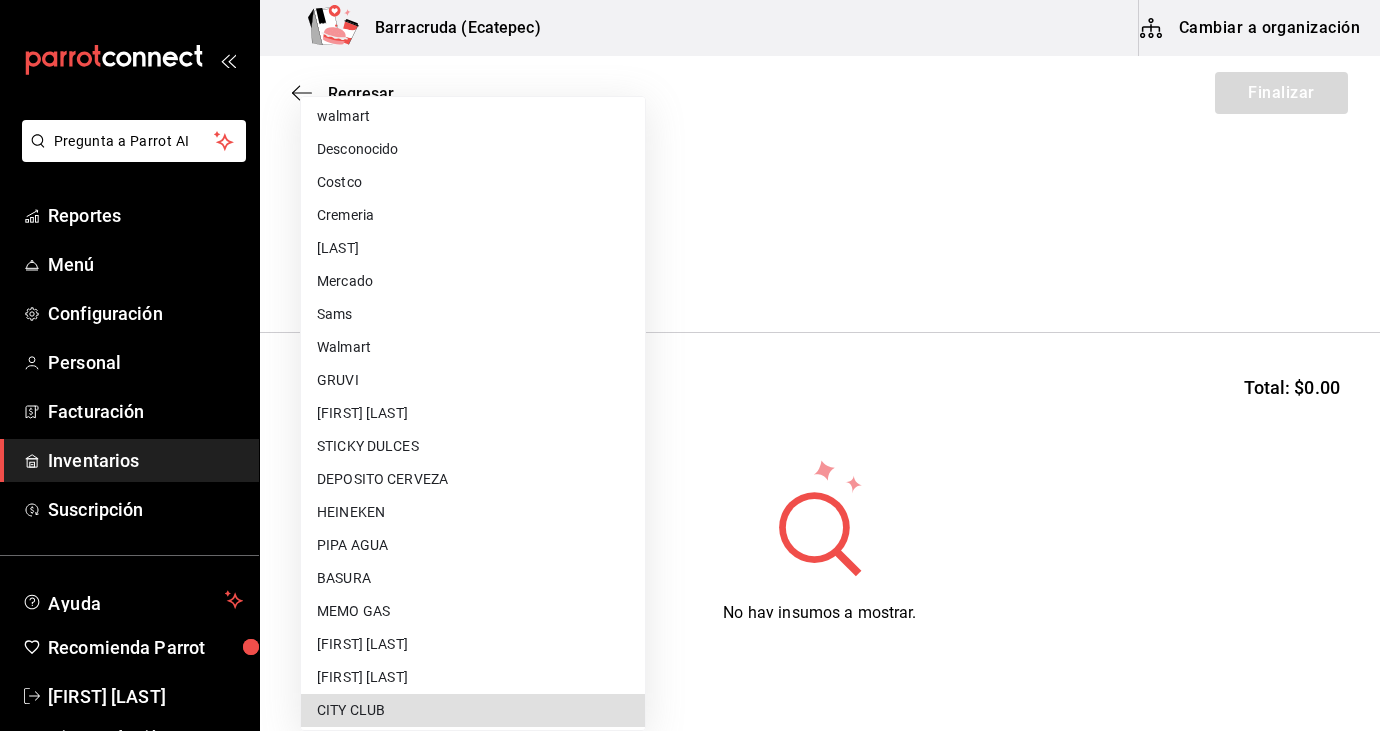type 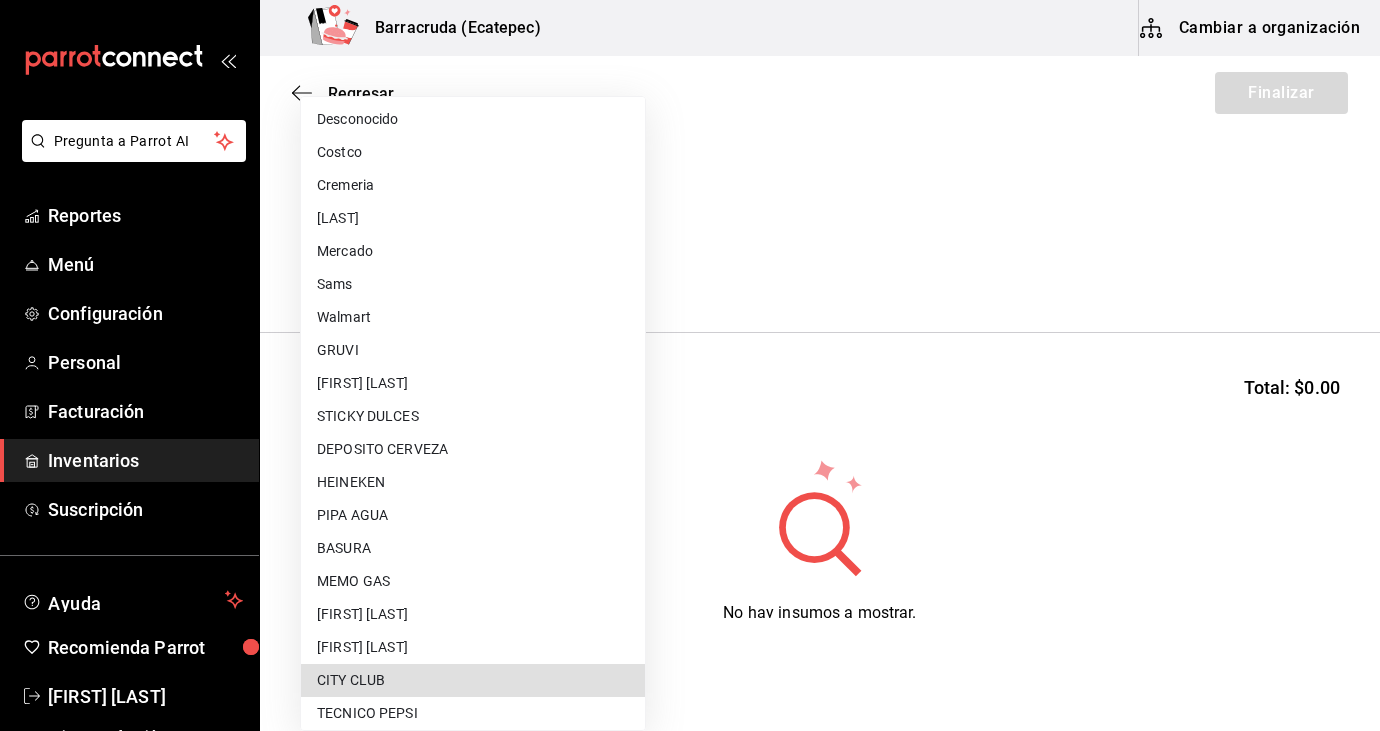 type 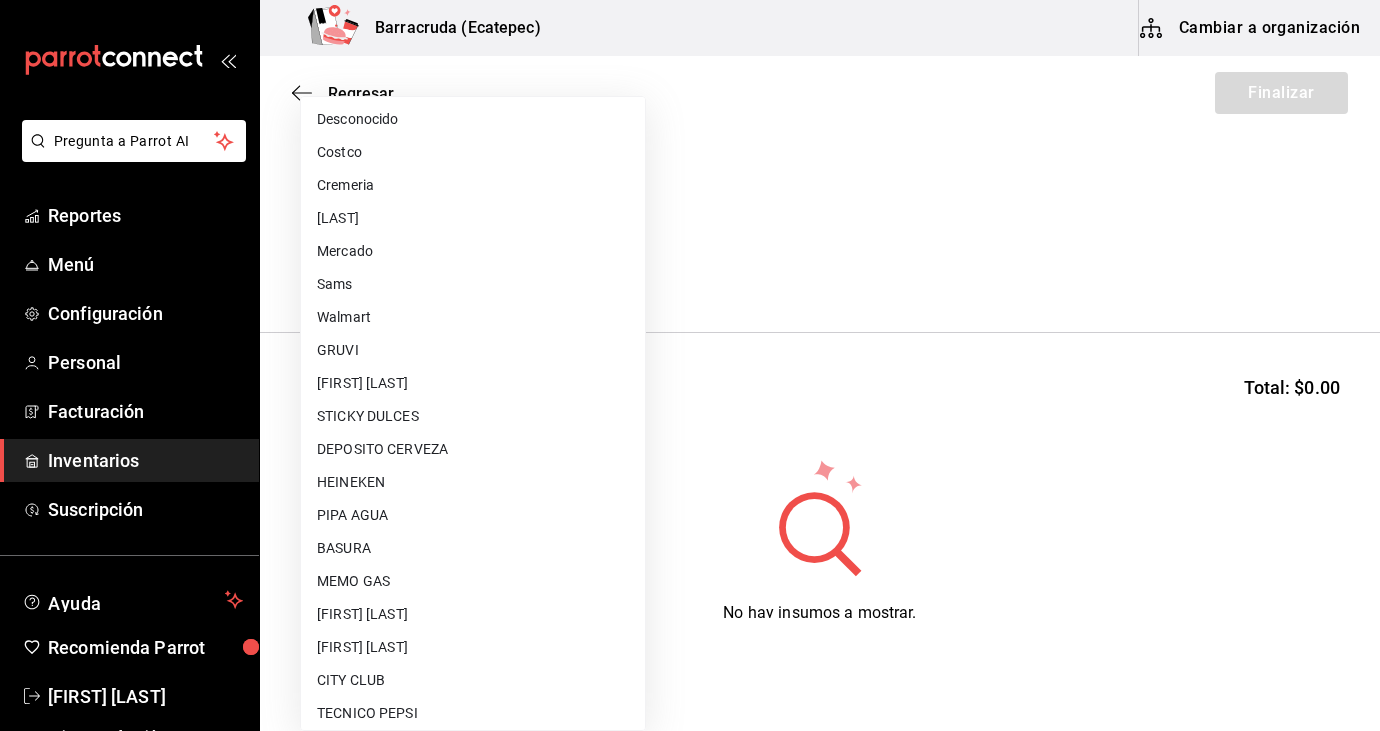 scroll, scrollTop: 698, scrollLeft: 0, axis: vertical 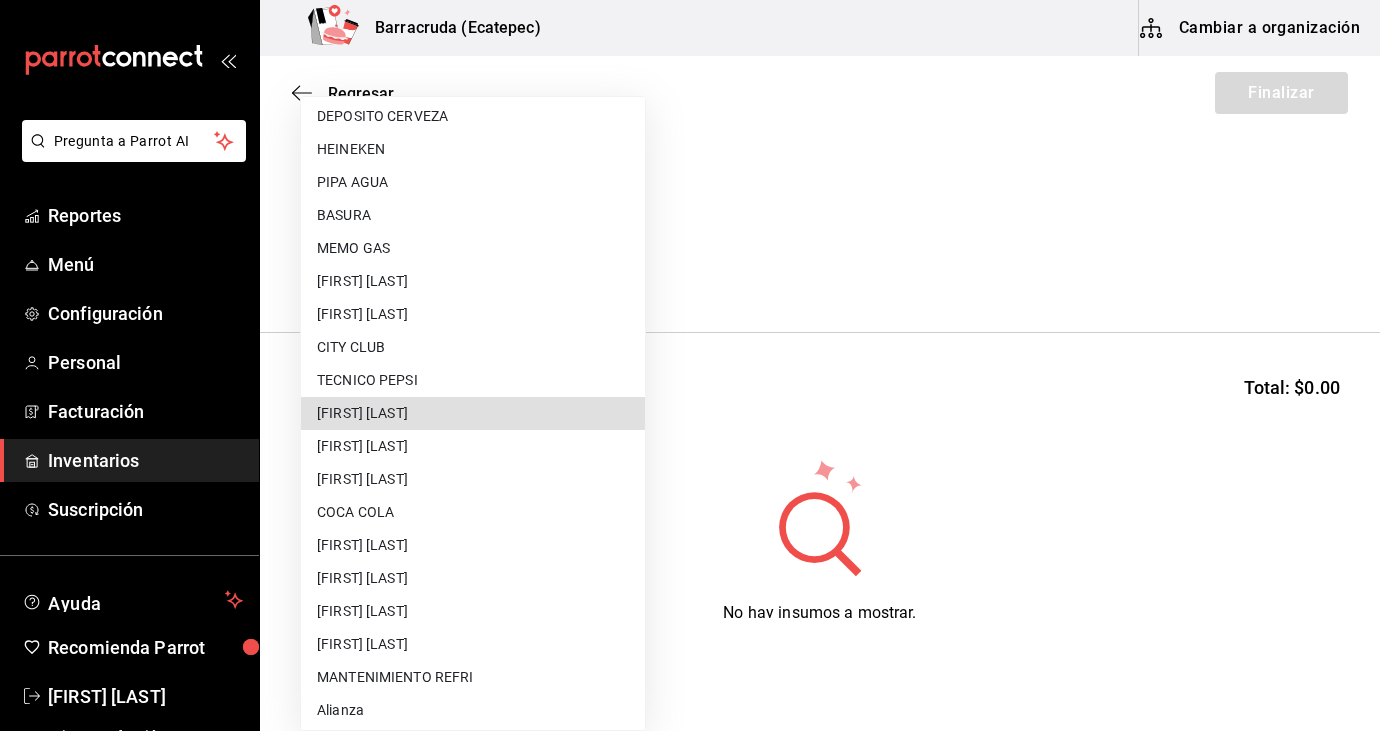 type 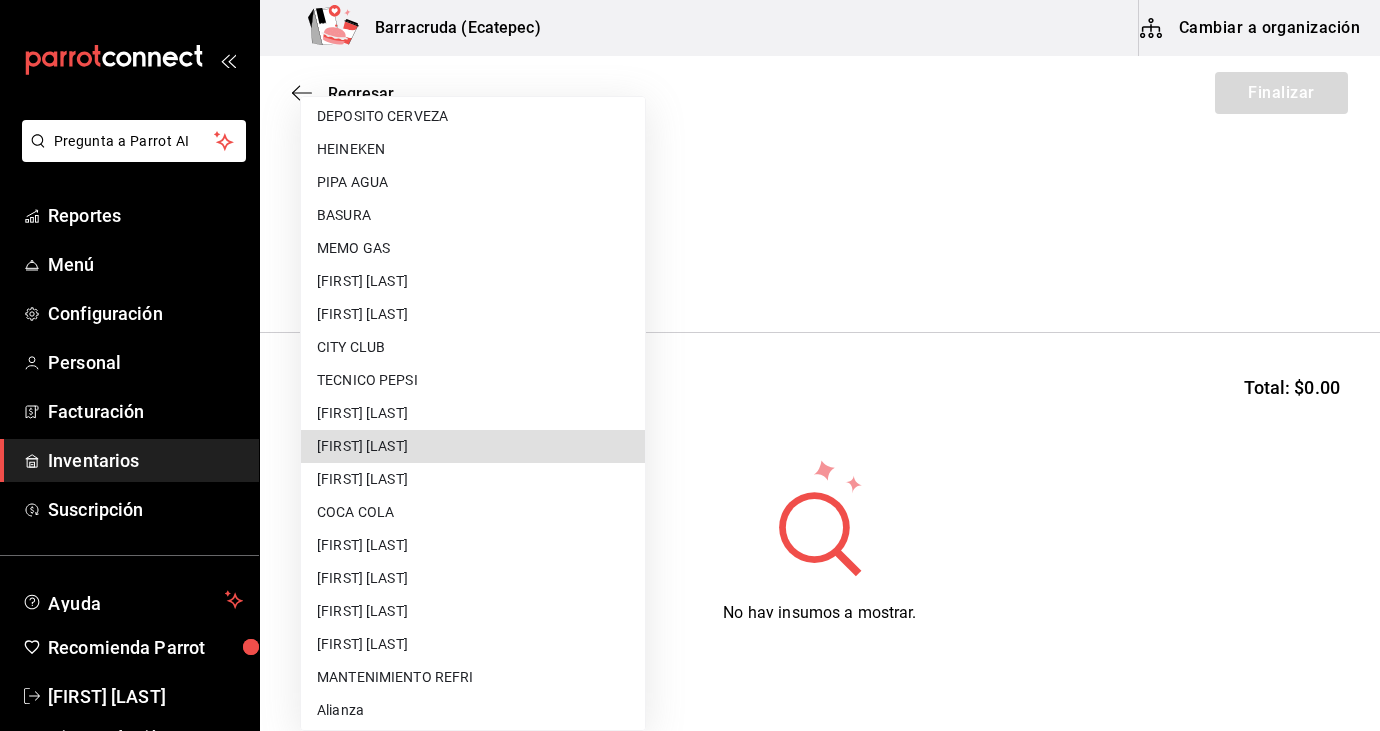 type 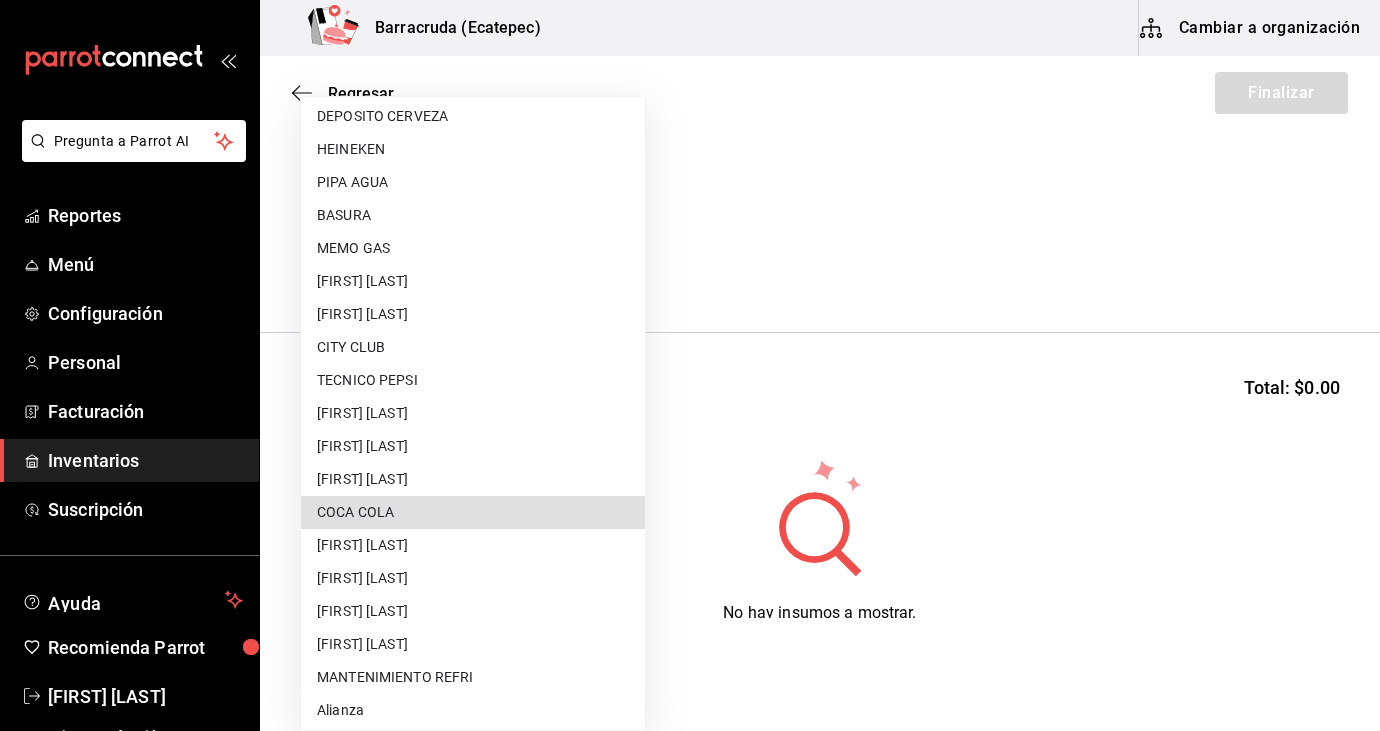 type 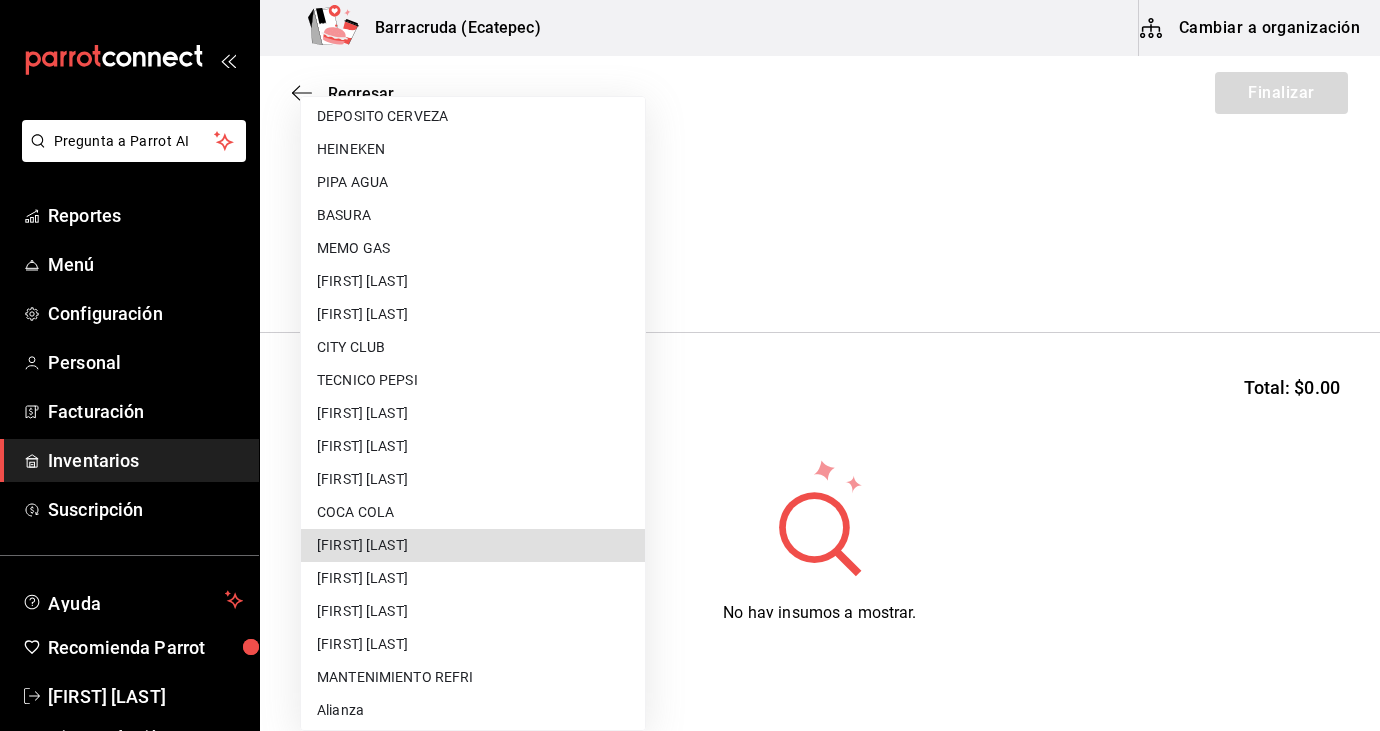 type 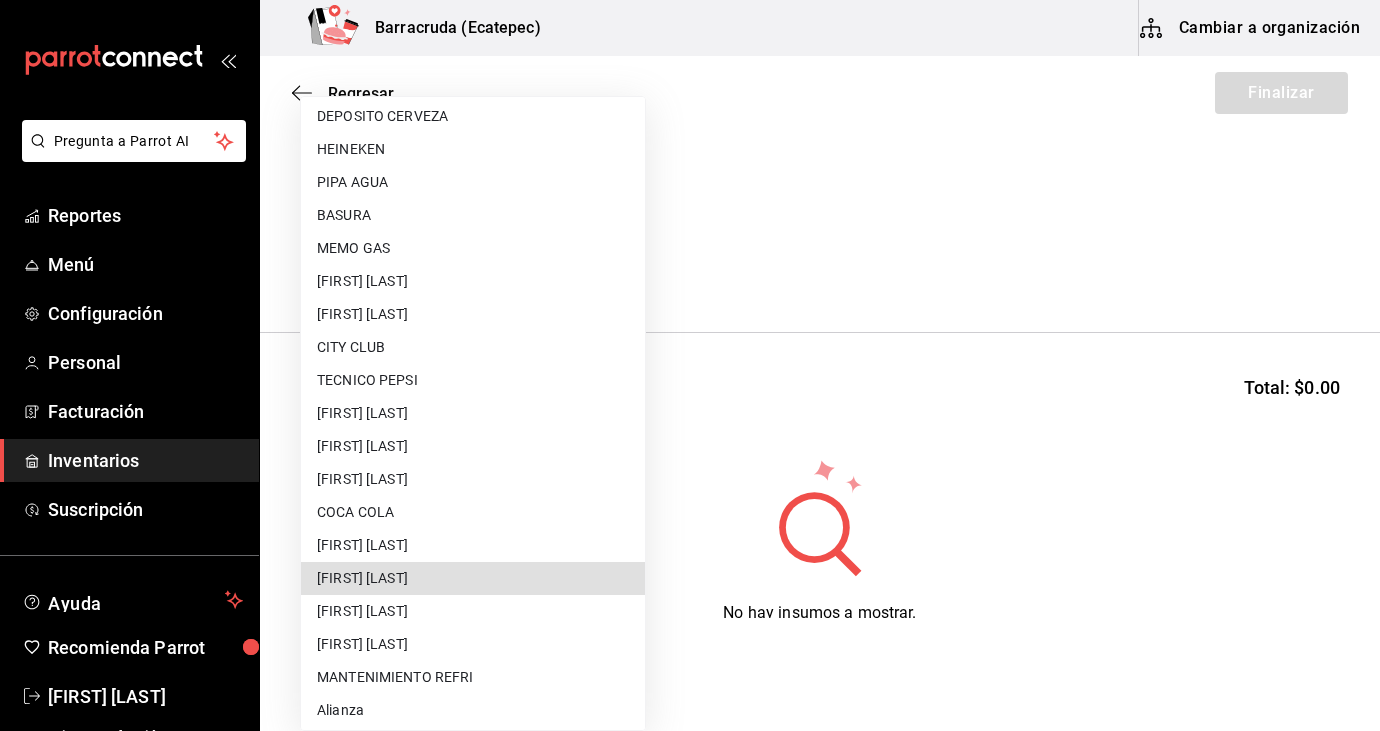 type 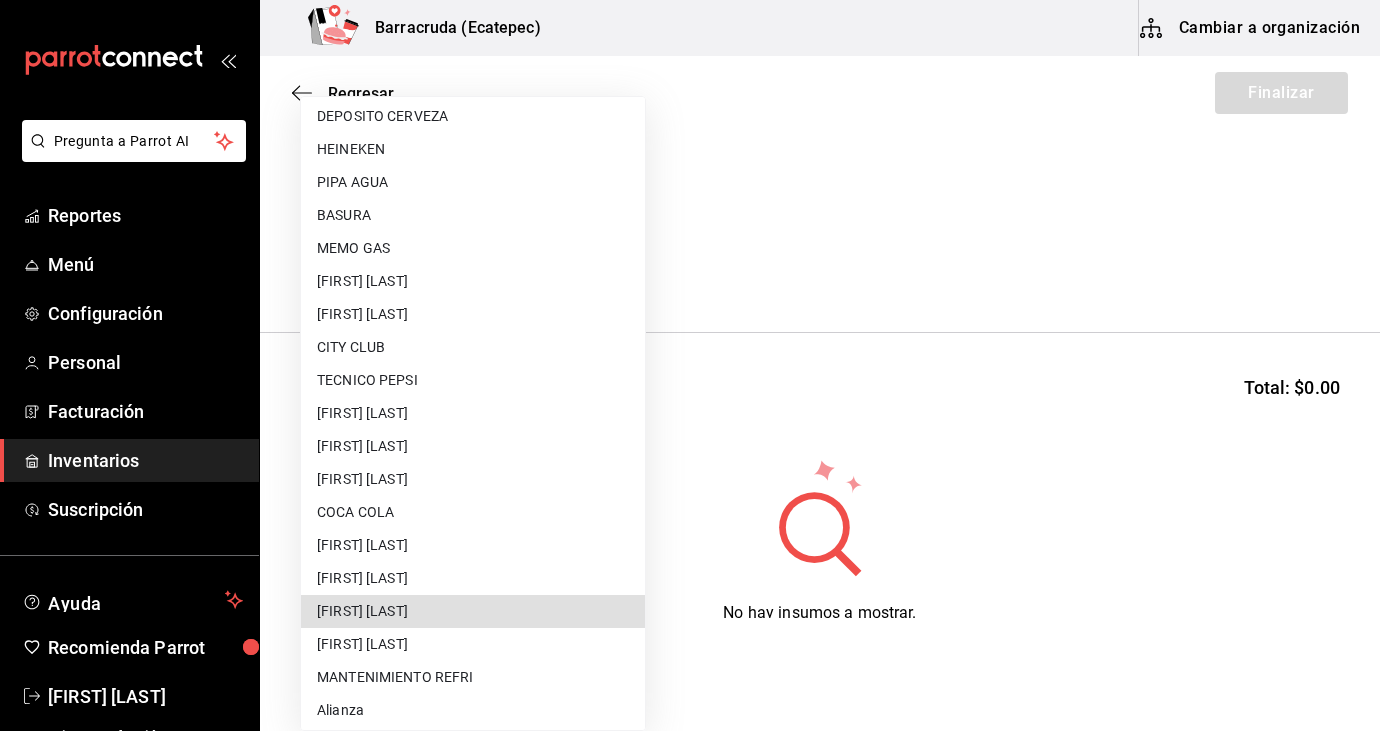 type 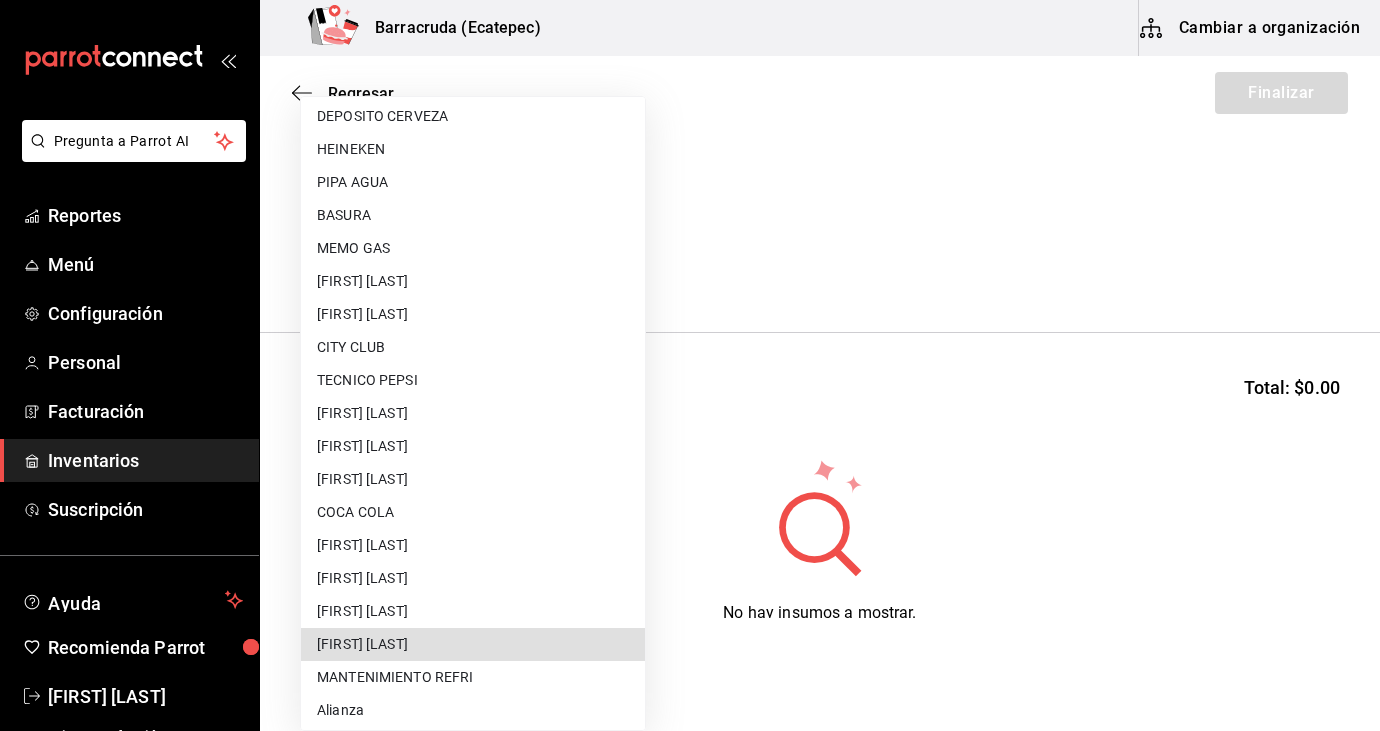 type 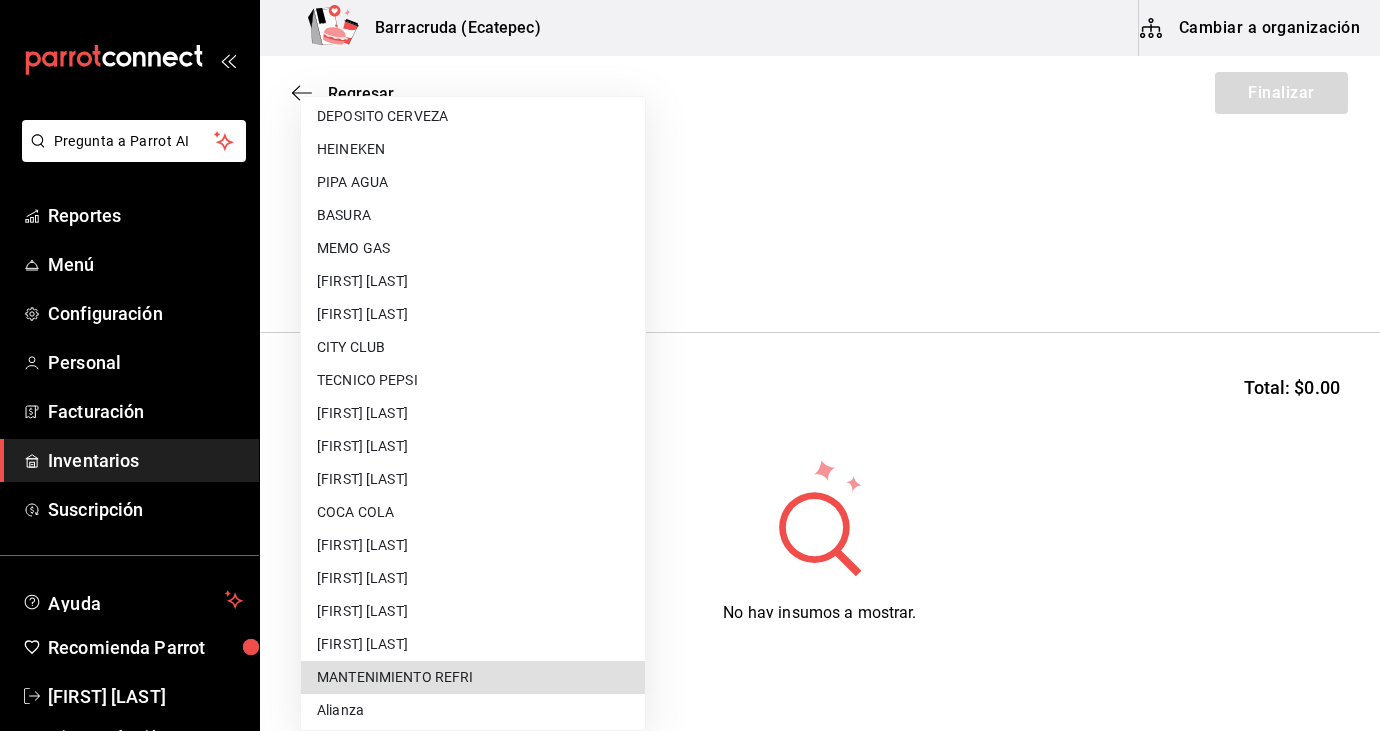 type 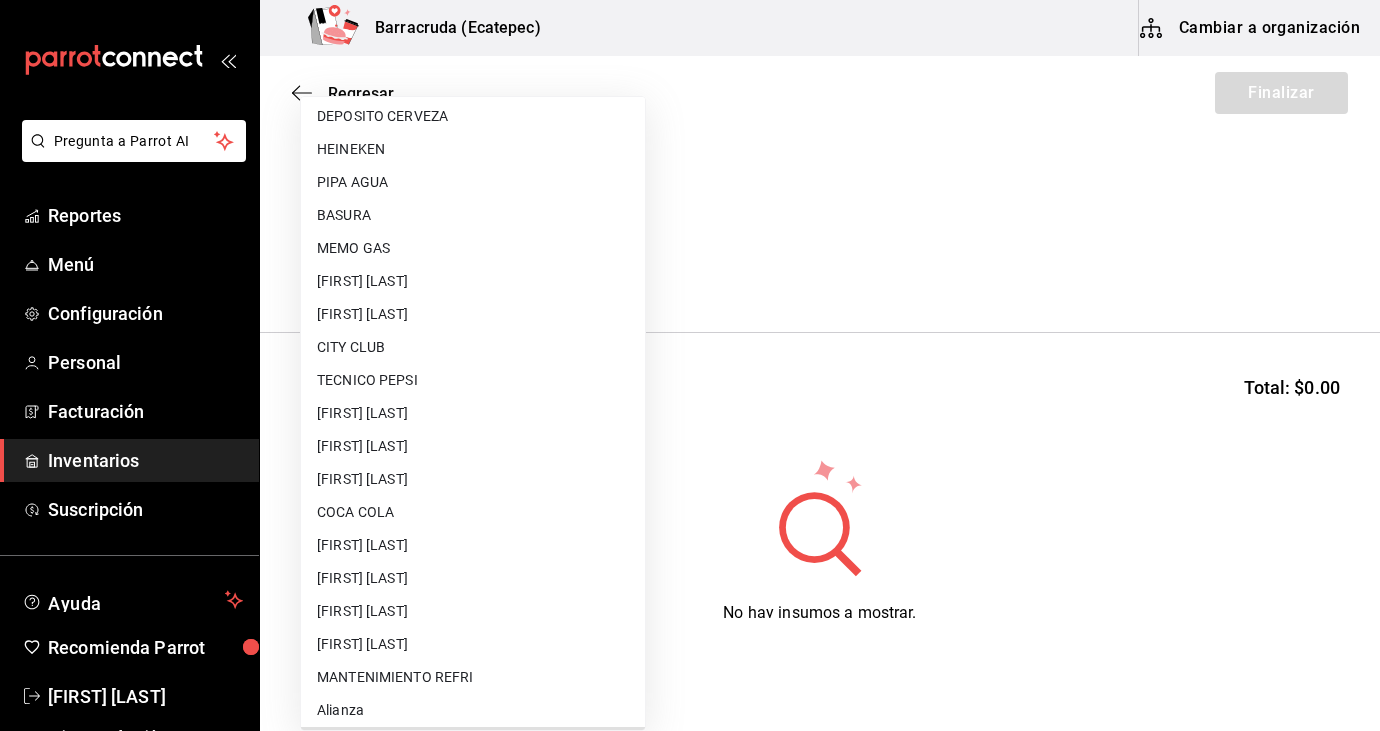 scroll, scrollTop: 728, scrollLeft: 0, axis: vertical 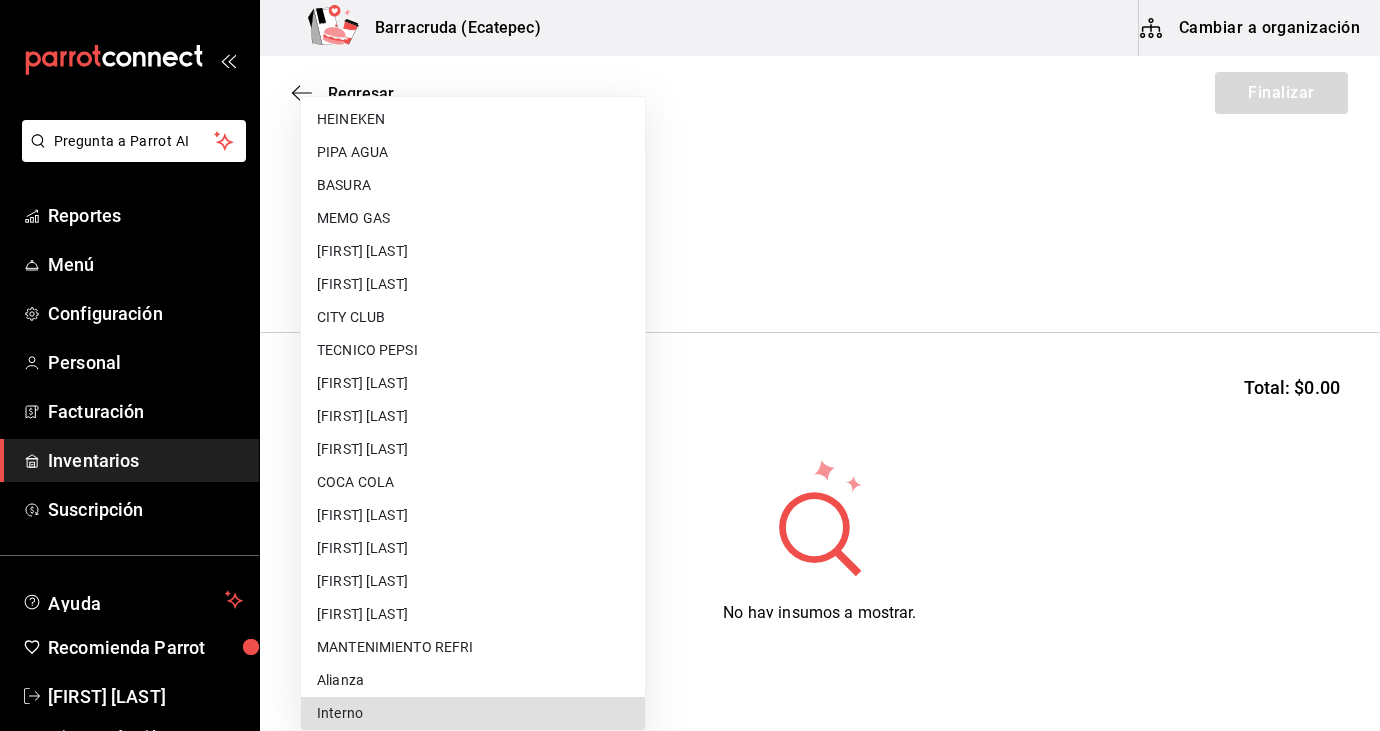 type 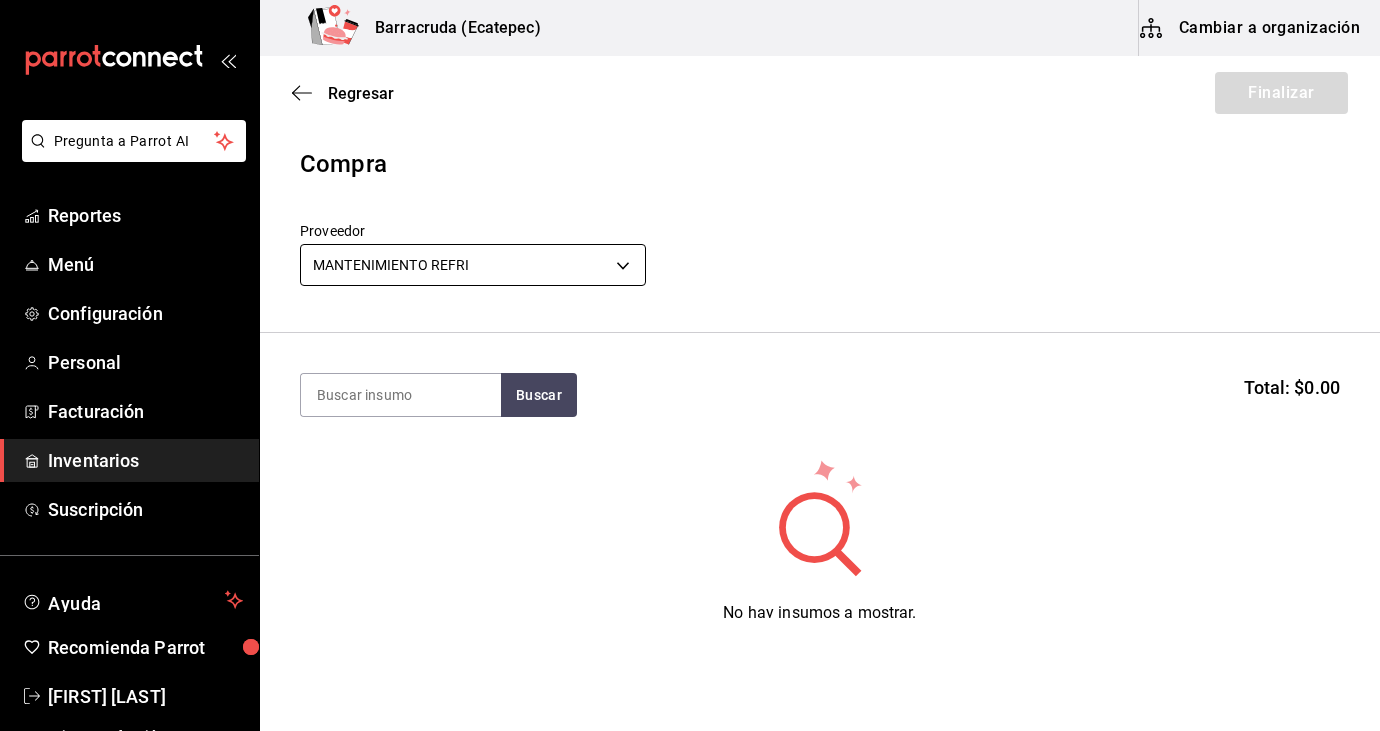 click on "Pregunta a Parrot AI Reportes   Menú   Configuración   Personal   Facturación   Inventarios   Suscripción   Ayuda Recomienda Parrot   [FIRST] [LAST]   Sugerir nueva función   Barracruda (Ecatepec) Cambiar a organización Regresar Finalizar Compra Proveedor MANTENIMIENTO REFRI [UUID] Buscar Total: $0.00 No hay insumos a mostrar. Busca un insumo para agregarlo a la lista GANA 1 MES GRATIS EN TU SUSCRIPCIÓN AQUÍ ¿Recuerdas cómo empezó tu restaurante?
Hoy puedes ayudar a un colega a tener el mismo cambio que tú viviste.
Recomienda Parrot directamente desde tu Portal Administrador.
Es fácil y rápido.
🎁 Por cada restaurante que se una, ganas 1 mes gratis. Ver video tutorial Ir a video Pregunta a Parrot AI Reportes   Menú   Configuración   Personal   Facturación   Inventarios   Suscripción   Ayuda Recomienda Parrot   [FIRST] [LAST]   Sugerir nueva función   Editar Eliminar Visitar centro de ayuda (81) 2046 6363 soporte@parrotsoftware.io Visitar centro de ayuda" at bounding box center [690, 309] 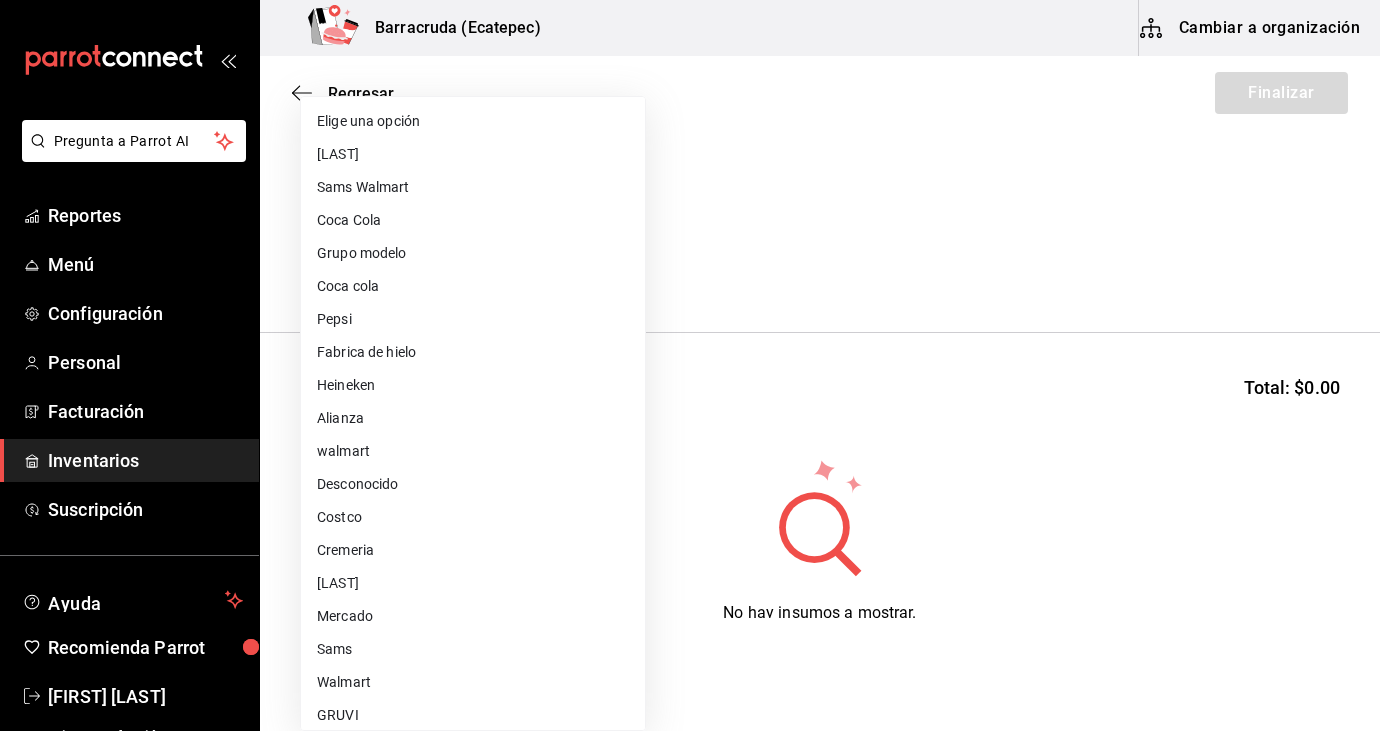 scroll, scrollTop: 736, scrollLeft: 0, axis: vertical 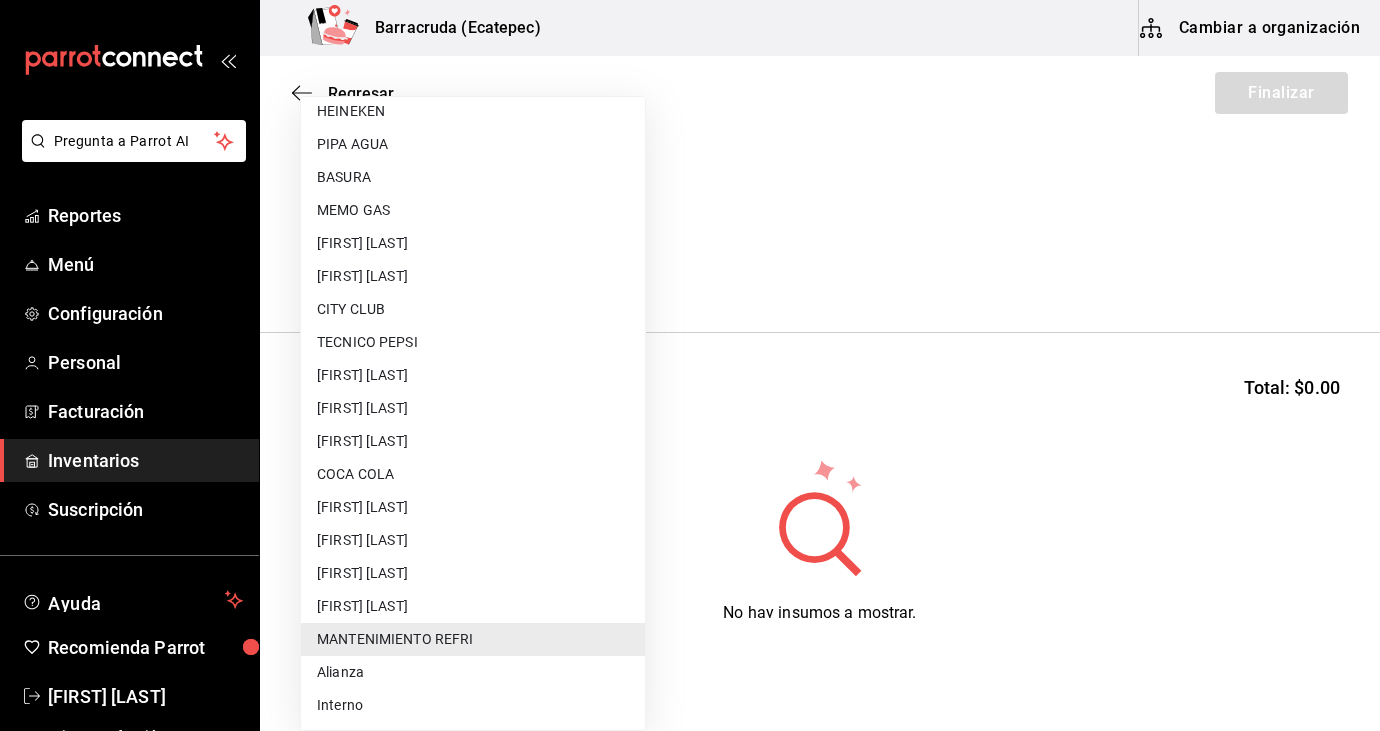 click on "Interno" at bounding box center (473, 705) 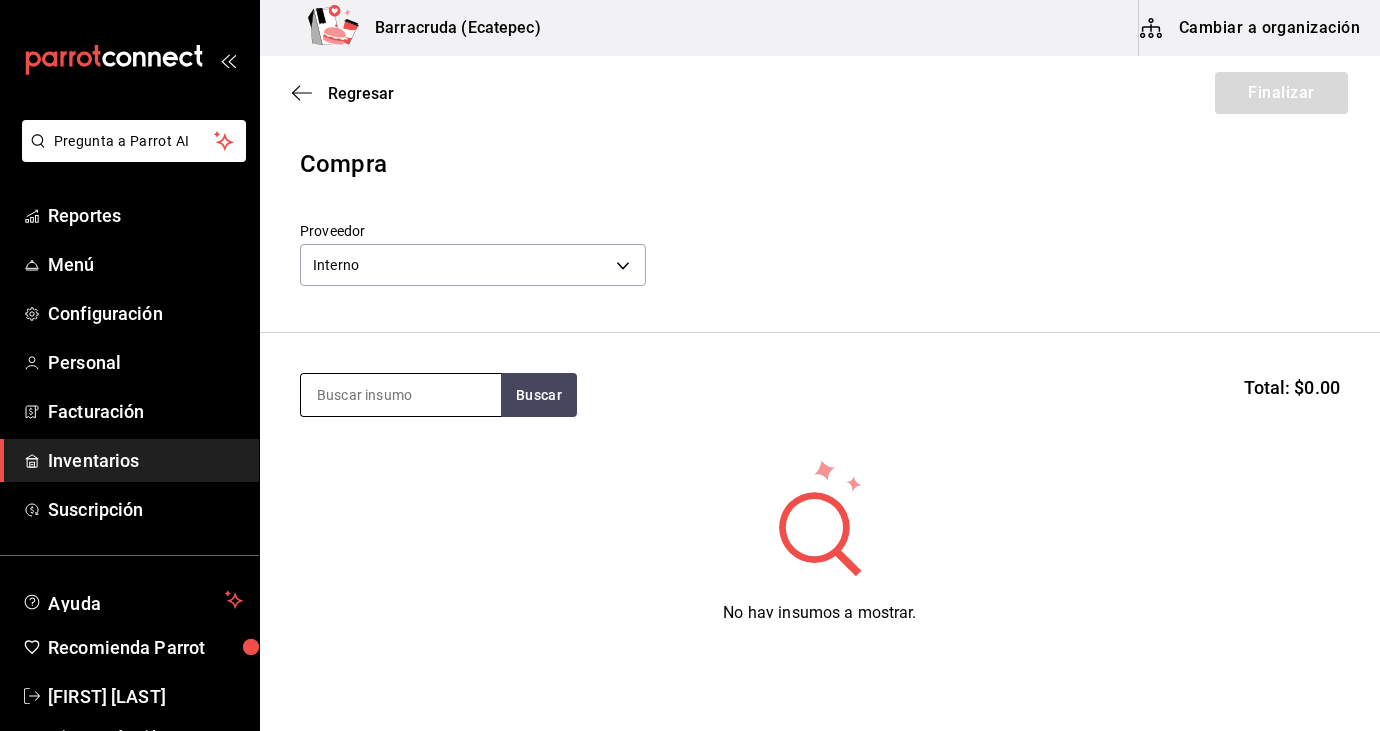 click at bounding box center [401, 395] 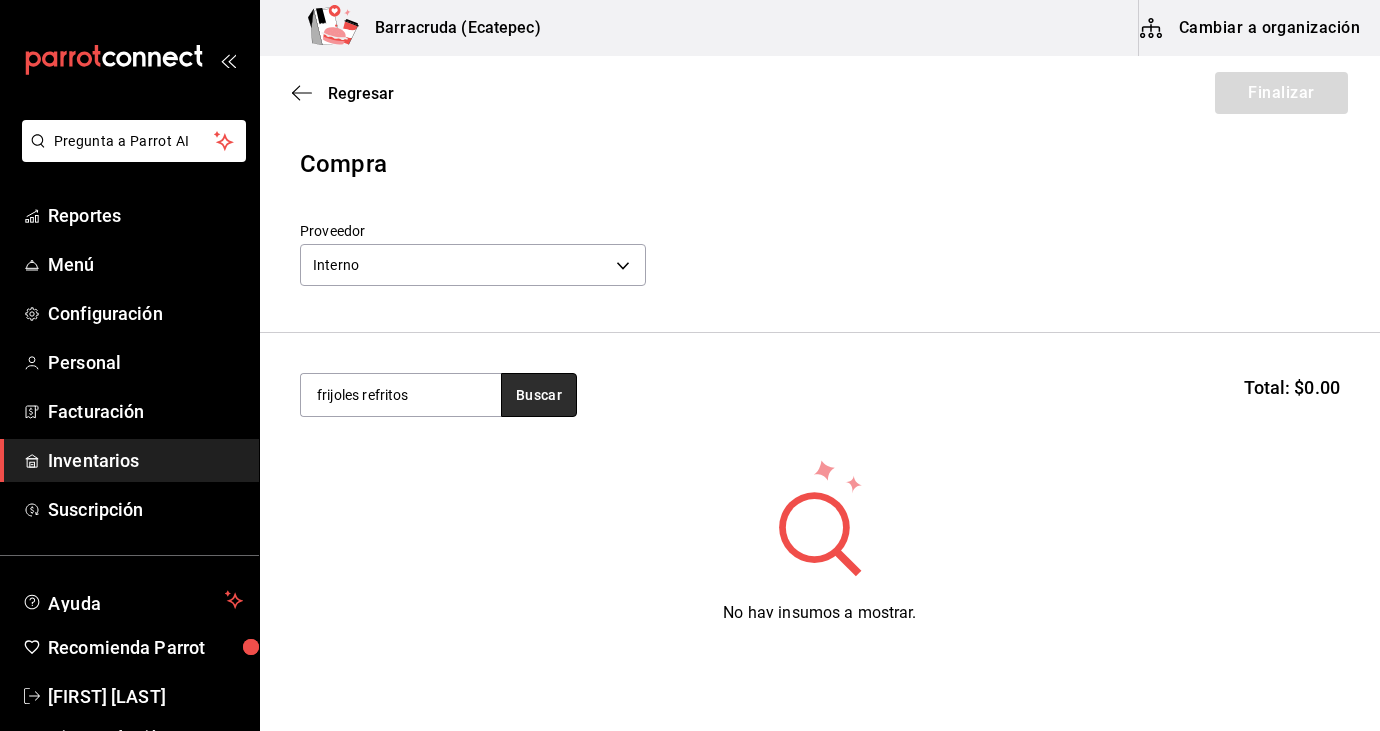 click on "Buscar" at bounding box center (539, 395) 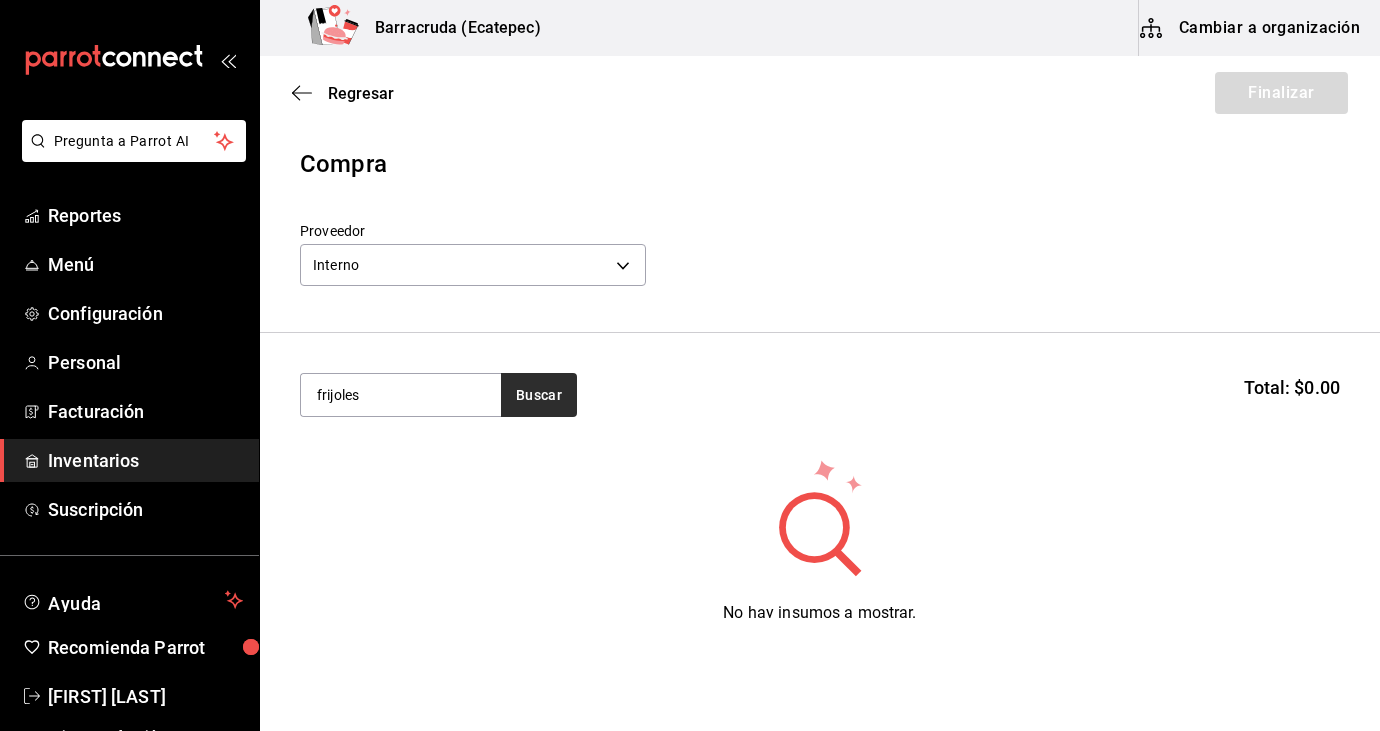 type on "frijoles" 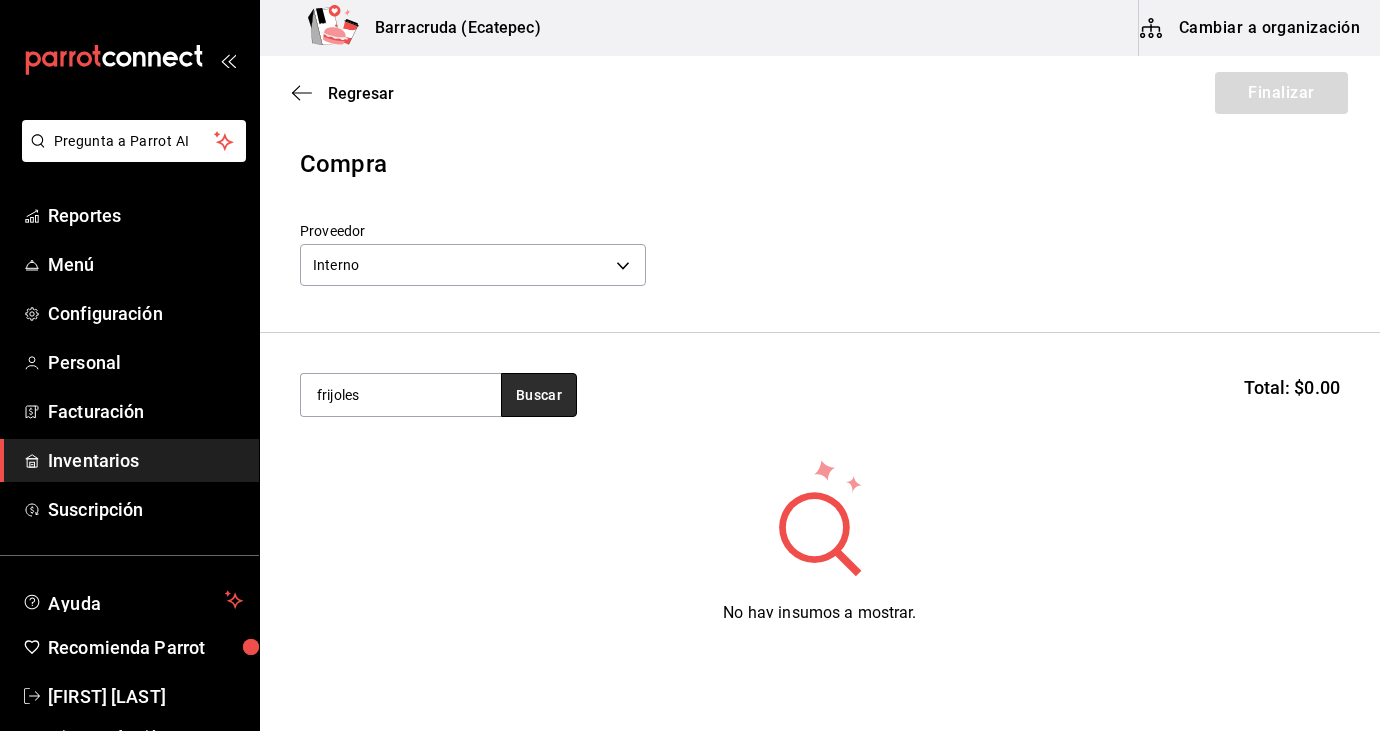 click on "Buscar" at bounding box center (539, 395) 